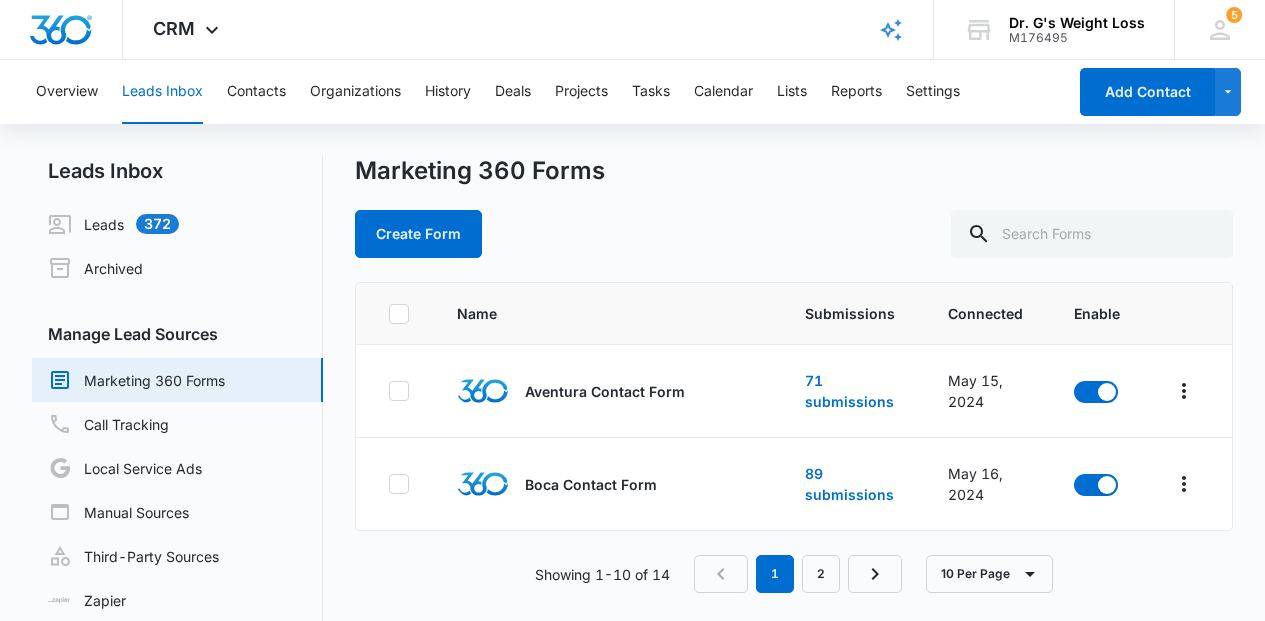 scroll, scrollTop: 0, scrollLeft: 0, axis: both 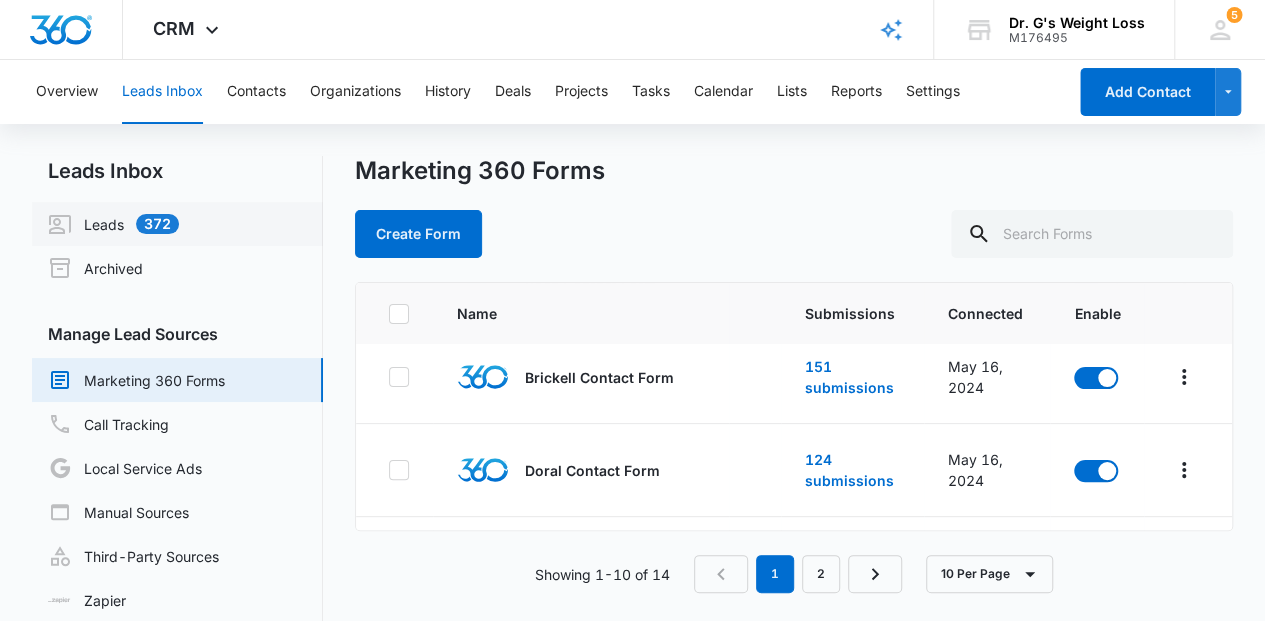click on "Leads 372" at bounding box center (113, 224) 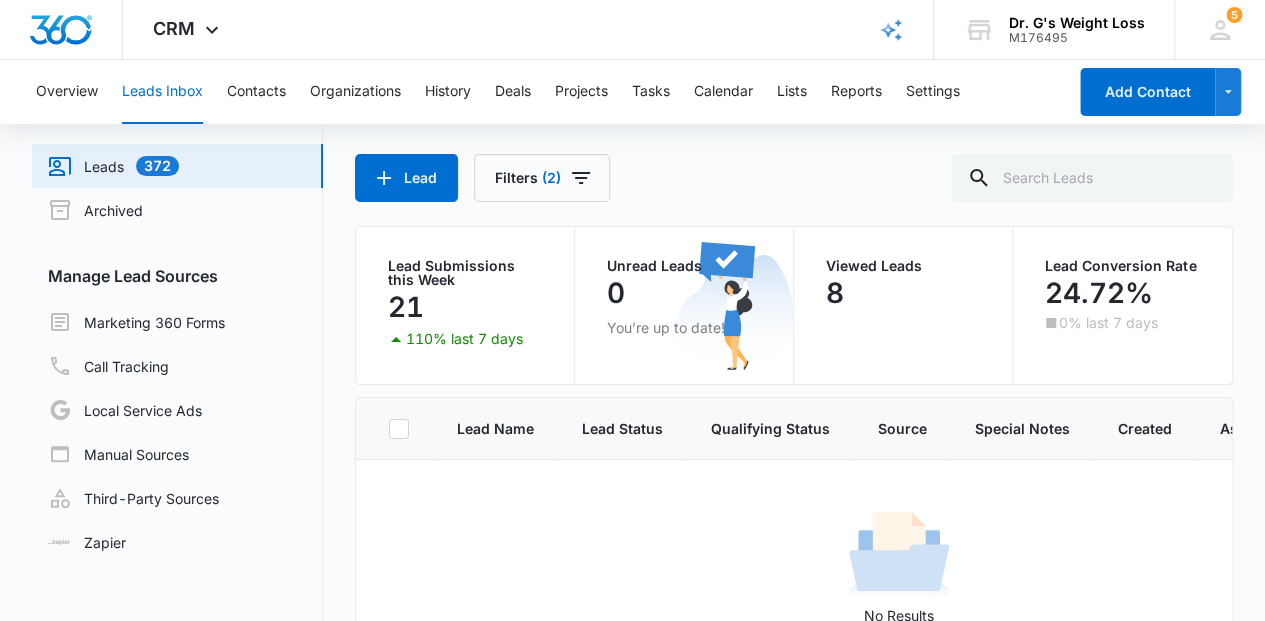 scroll, scrollTop: 66, scrollLeft: 0, axis: vertical 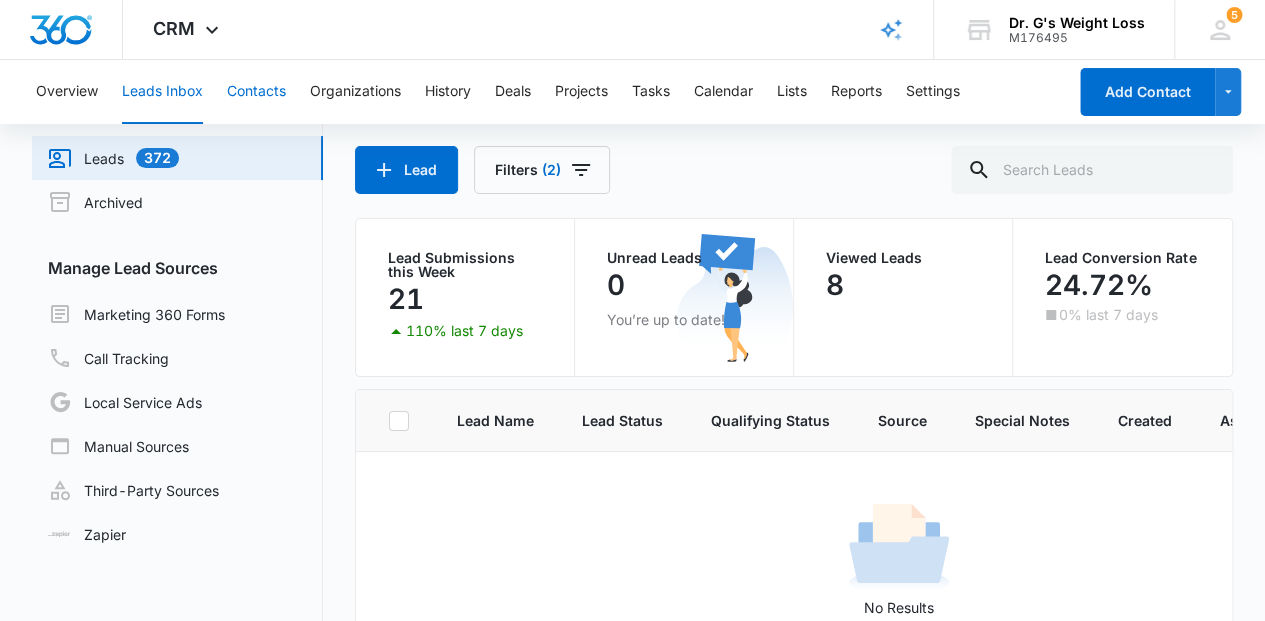 click on "Contacts" at bounding box center [256, 92] 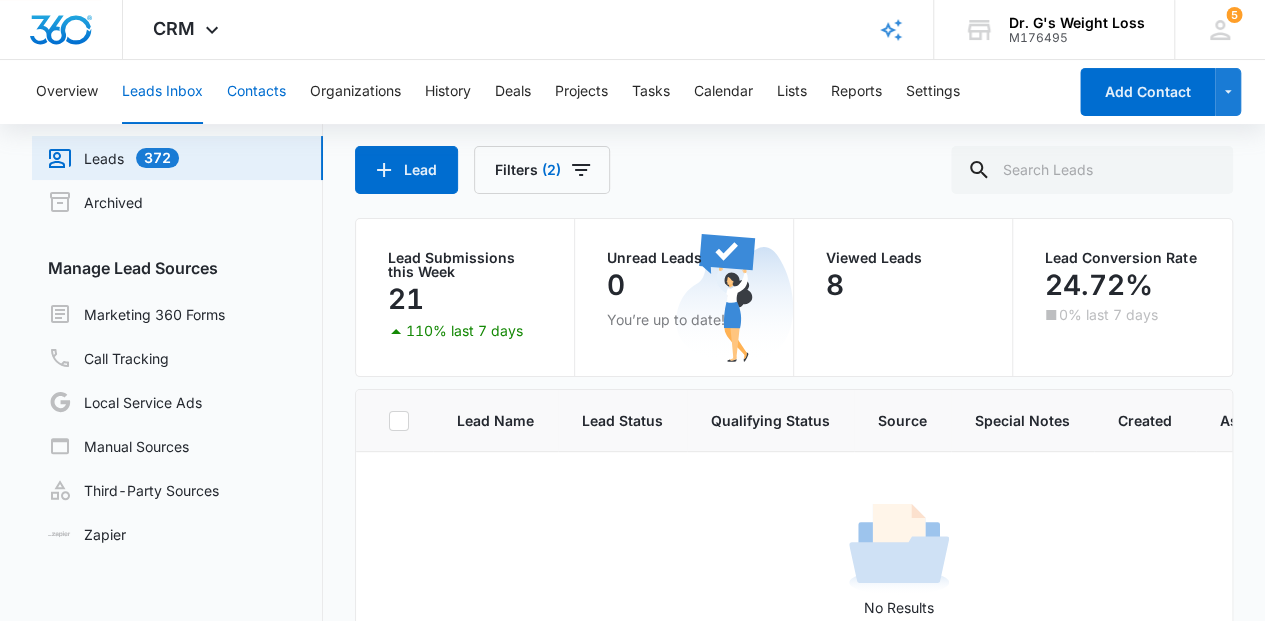 scroll, scrollTop: 0, scrollLeft: 0, axis: both 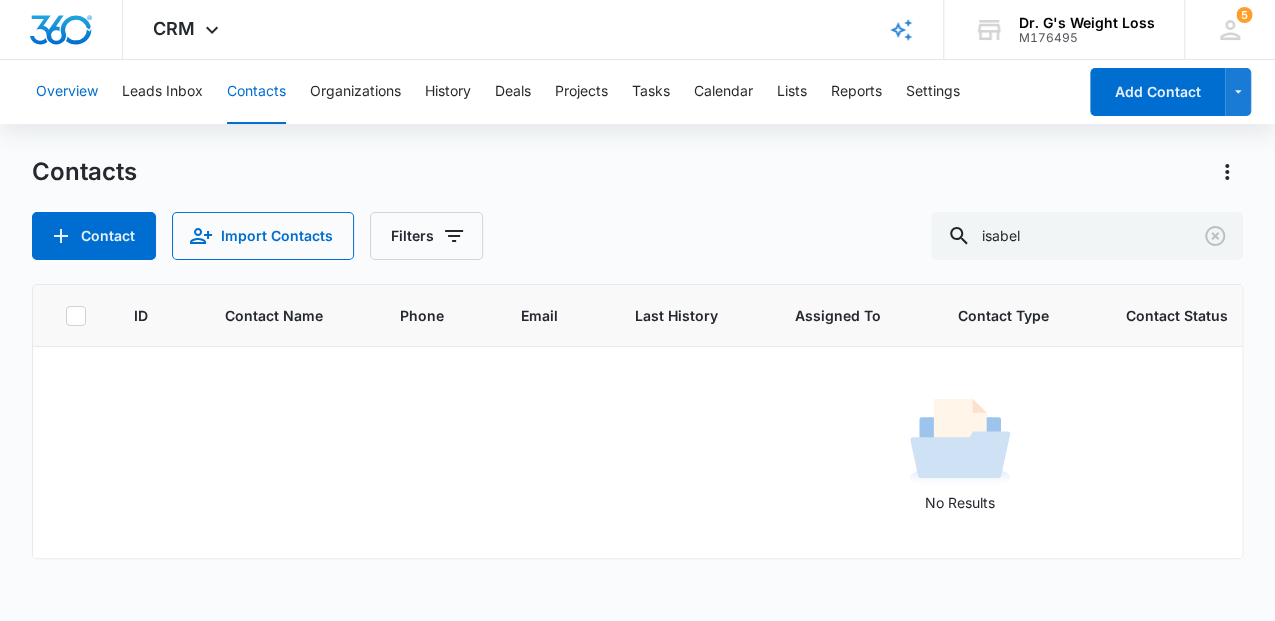 click on "Overview" at bounding box center [67, 92] 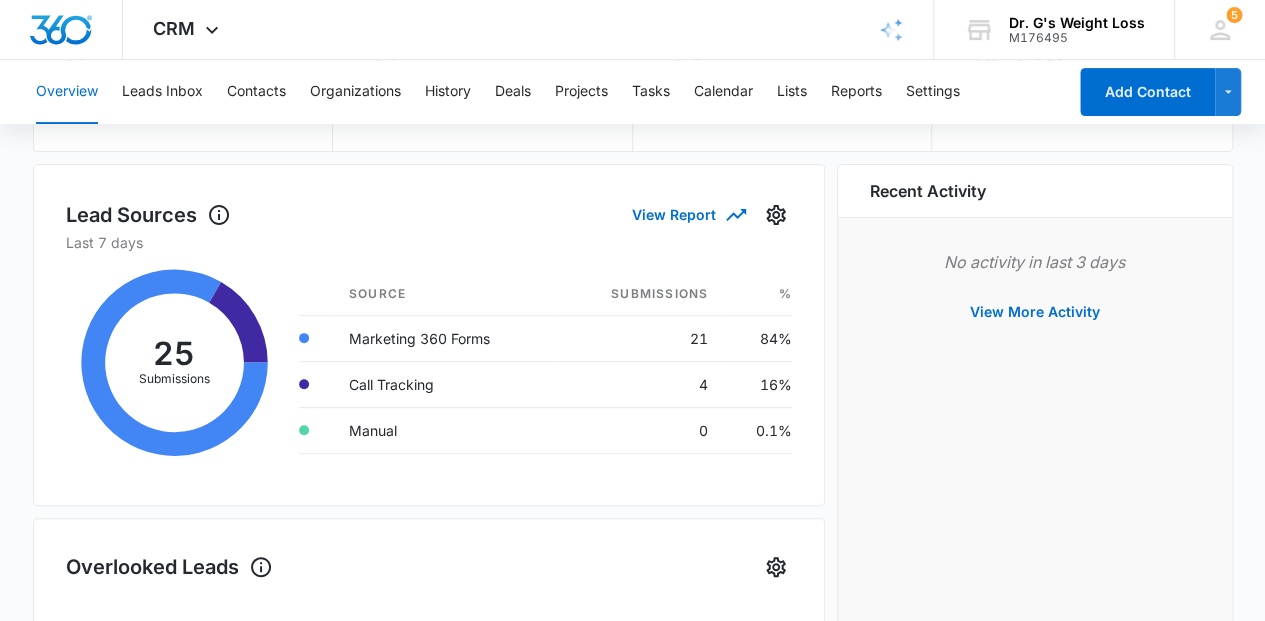 scroll, scrollTop: 0, scrollLeft: 0, axis: both 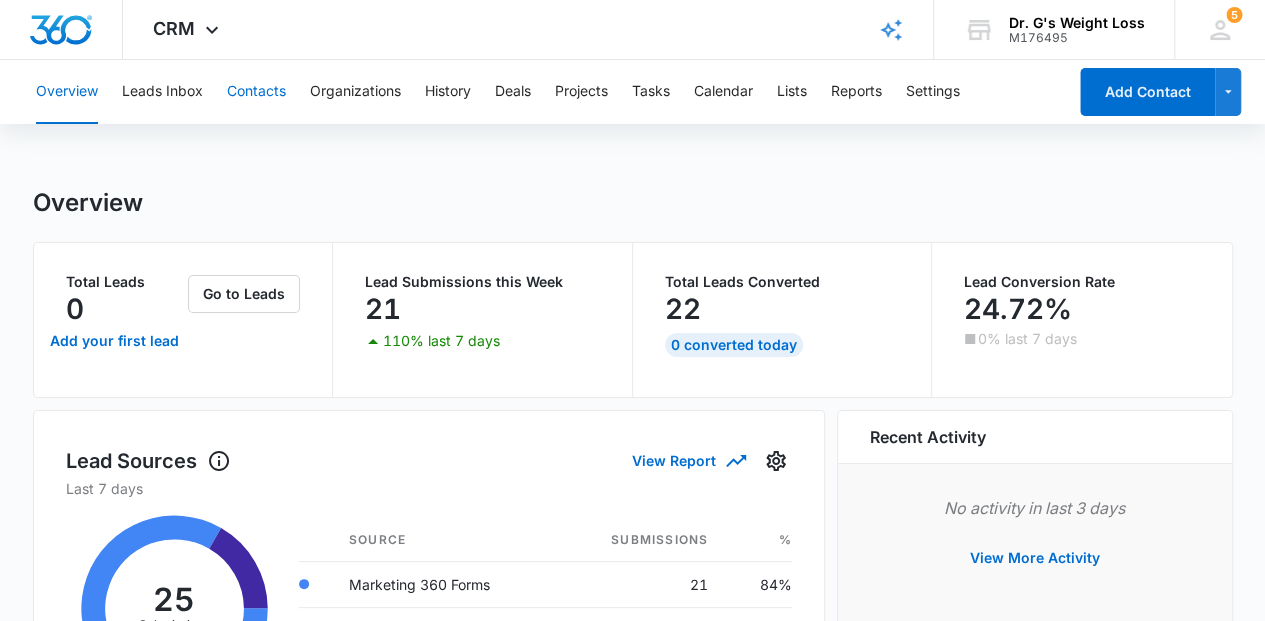 click on "Contacts" at bounding box center [256, 92] 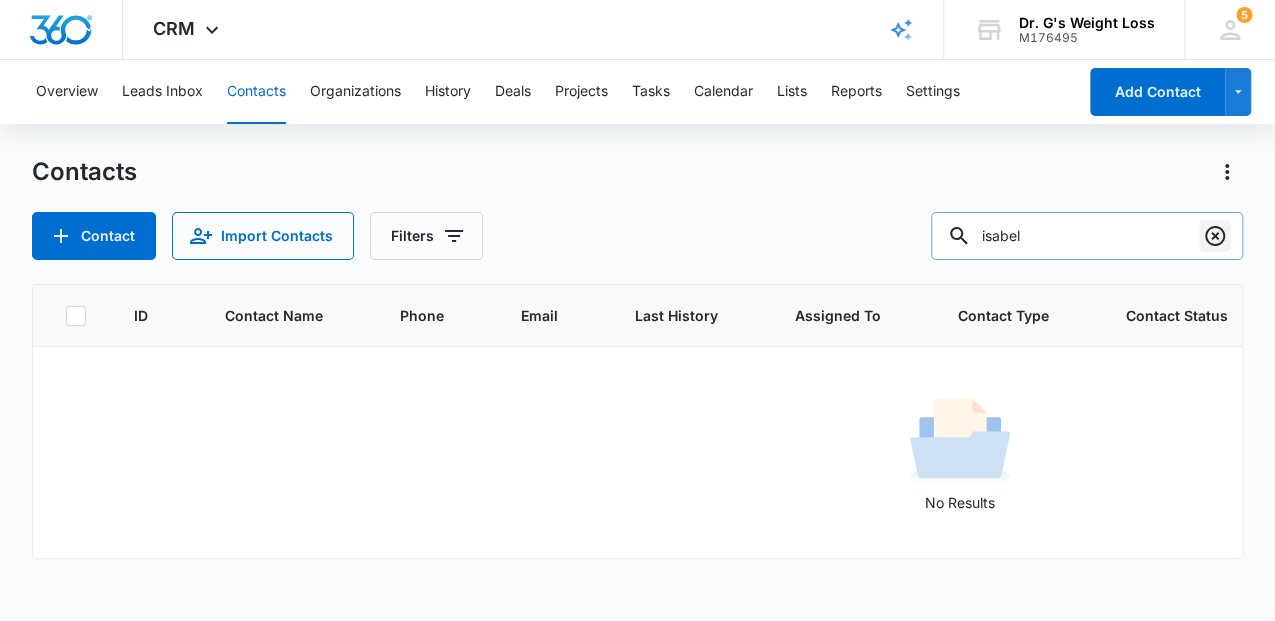 click 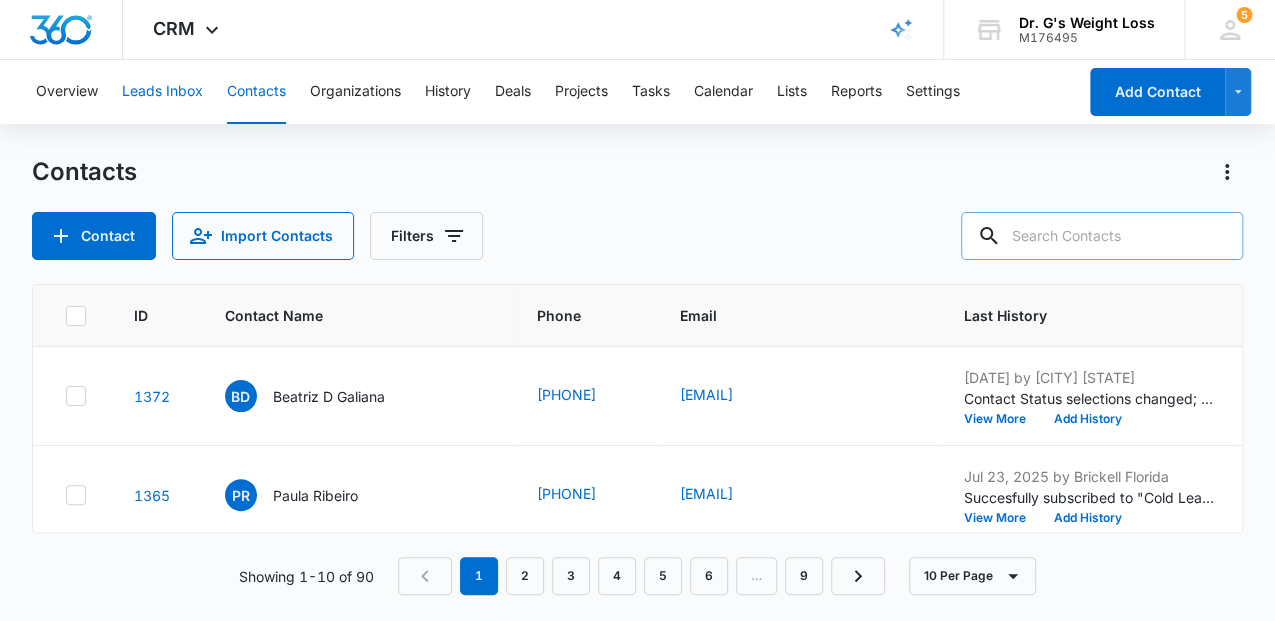 click on "Leads Inbox" at bounding box center (162, 92) 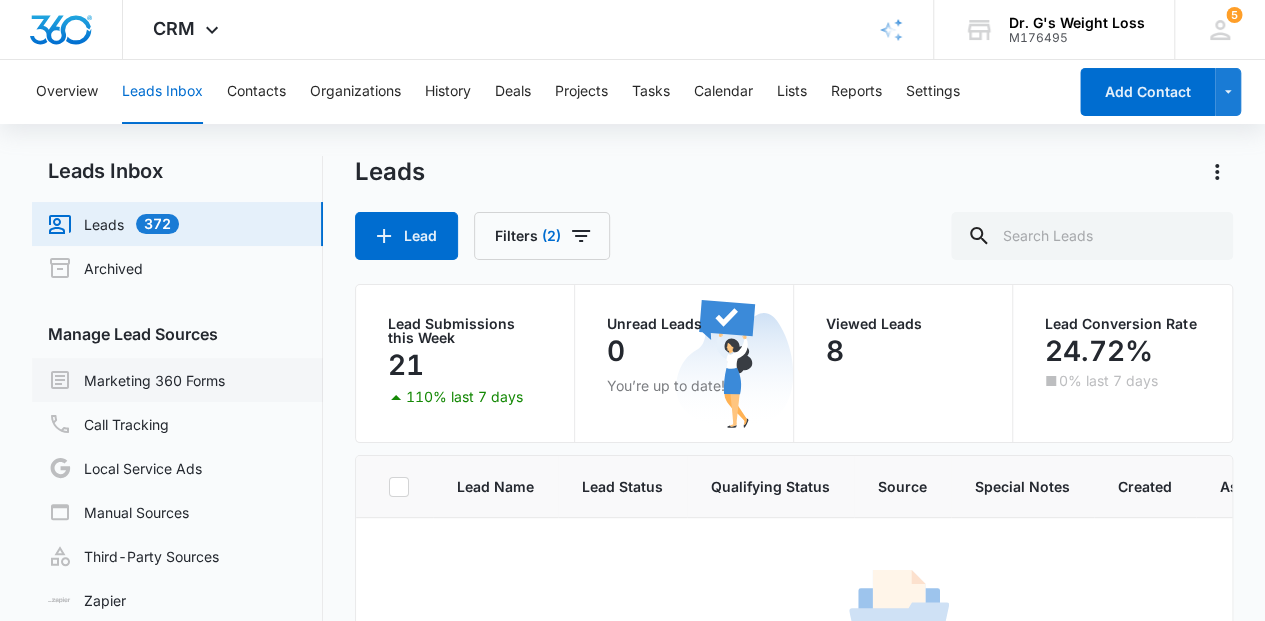 click on "Marketing 360 Forms" at bounding box center [136, 380] 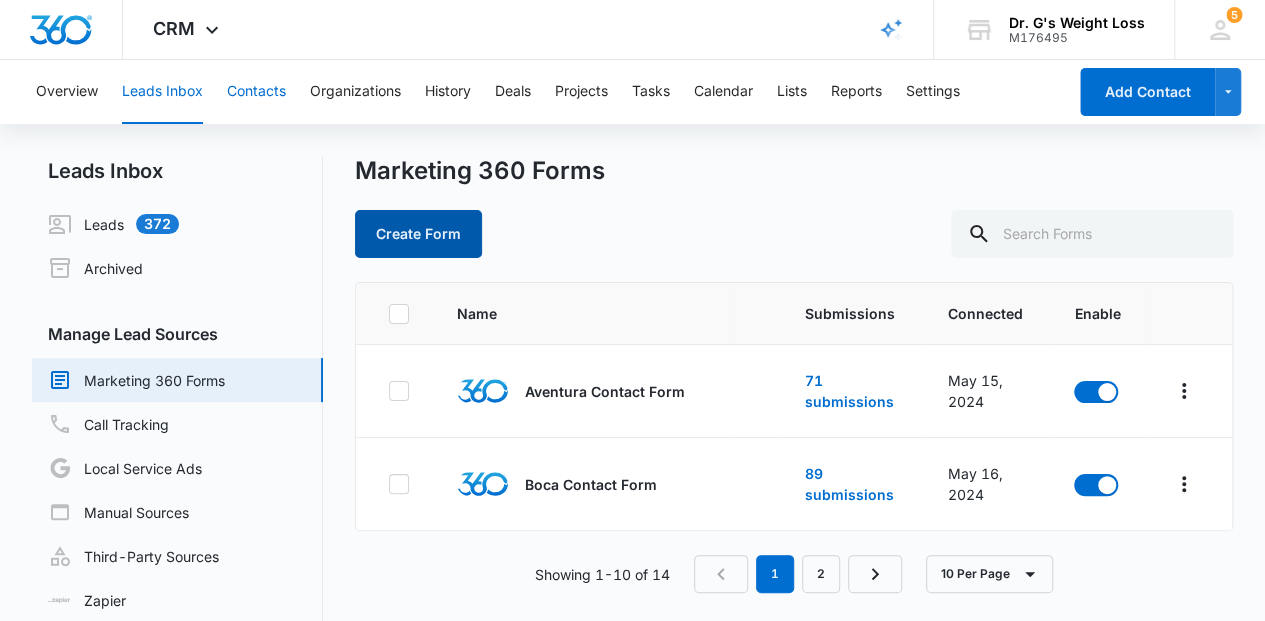 drag, startPoint x: 249, startPoint y: 94, endPoint x: 413, endPoint y: 222, distance: 208.03845 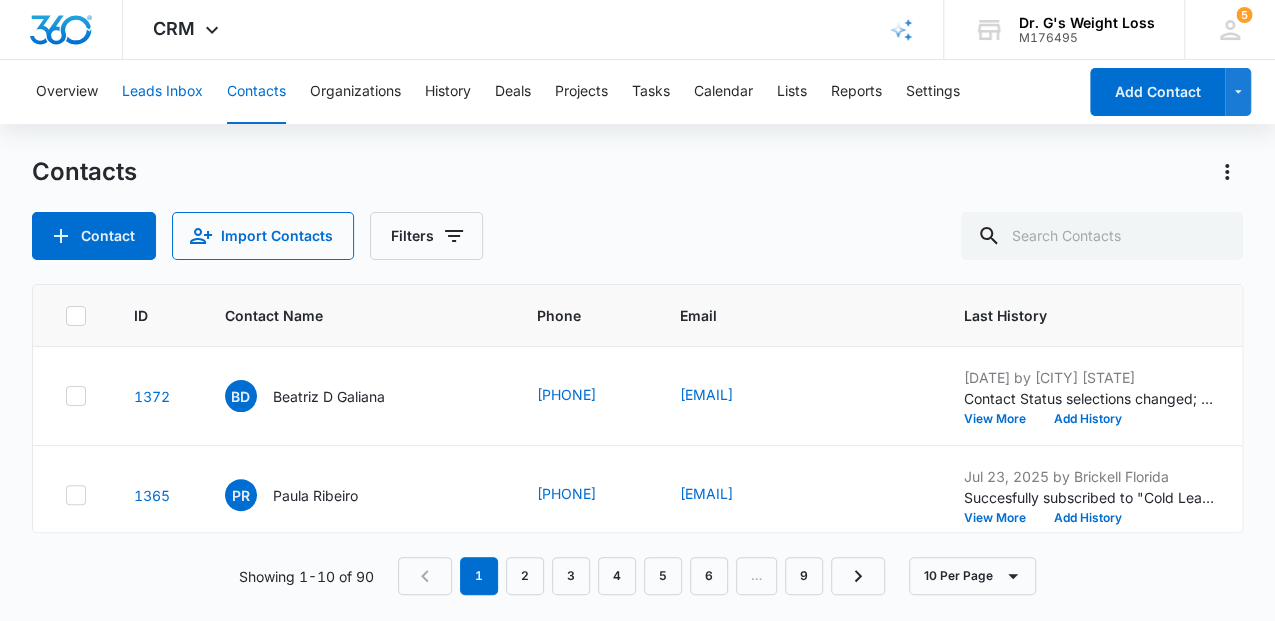 click on "Leads Inbox" at bounding box center (162, 92) 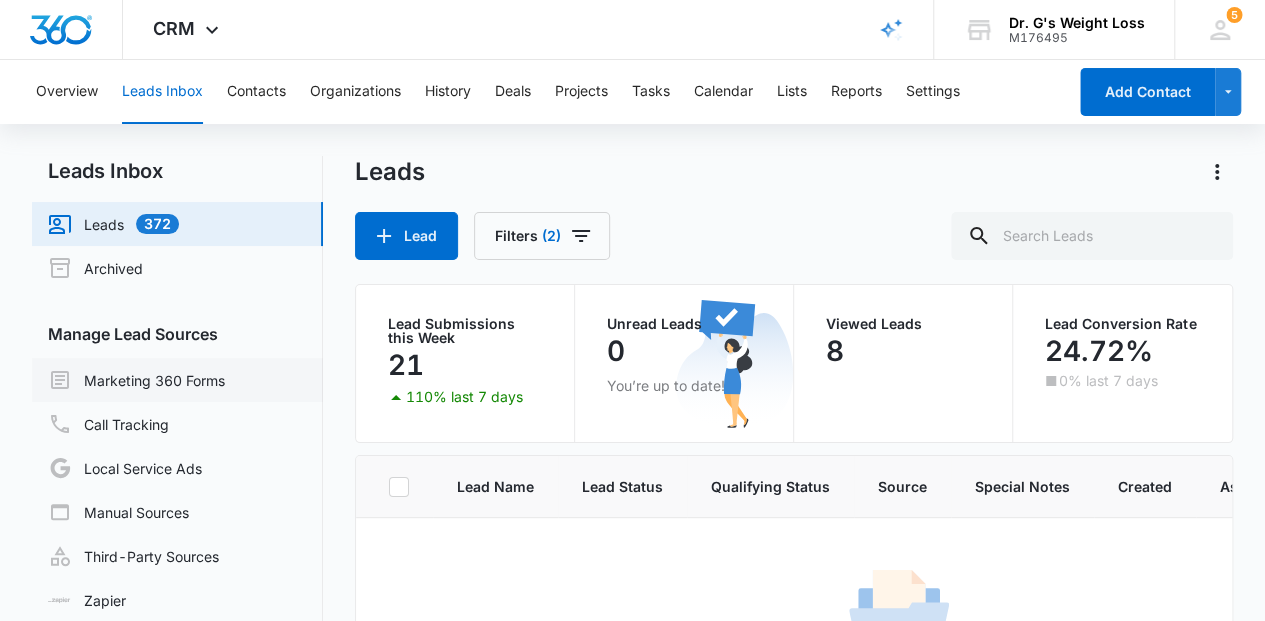 click on "Marketing 360 Forms" at bounding box center [136, 380] 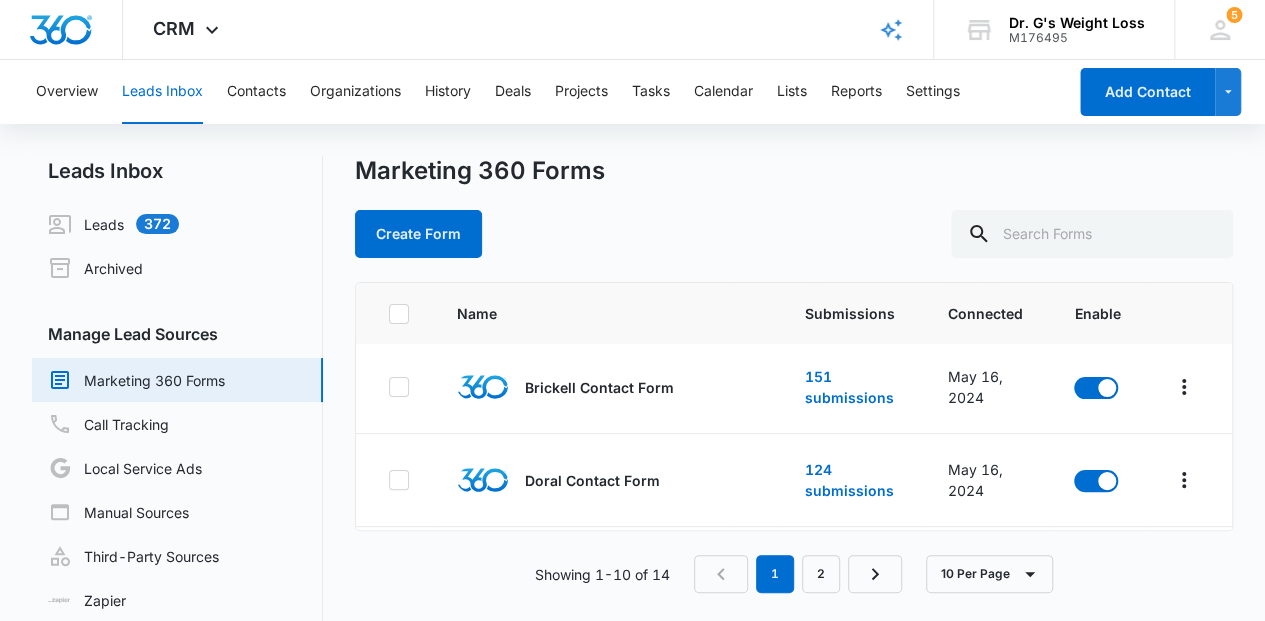 scroll, scrollTop: 200, scrollLeft: 0, axis: vertical 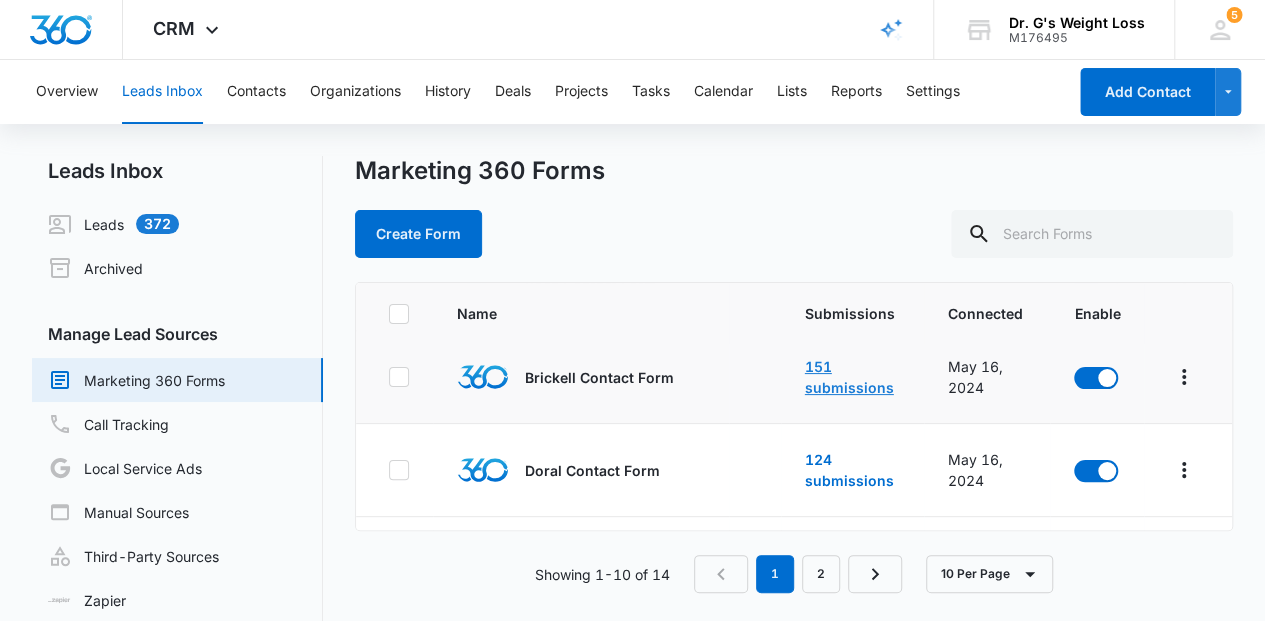 click on "151 submissions" at bounding box center (849, 377) 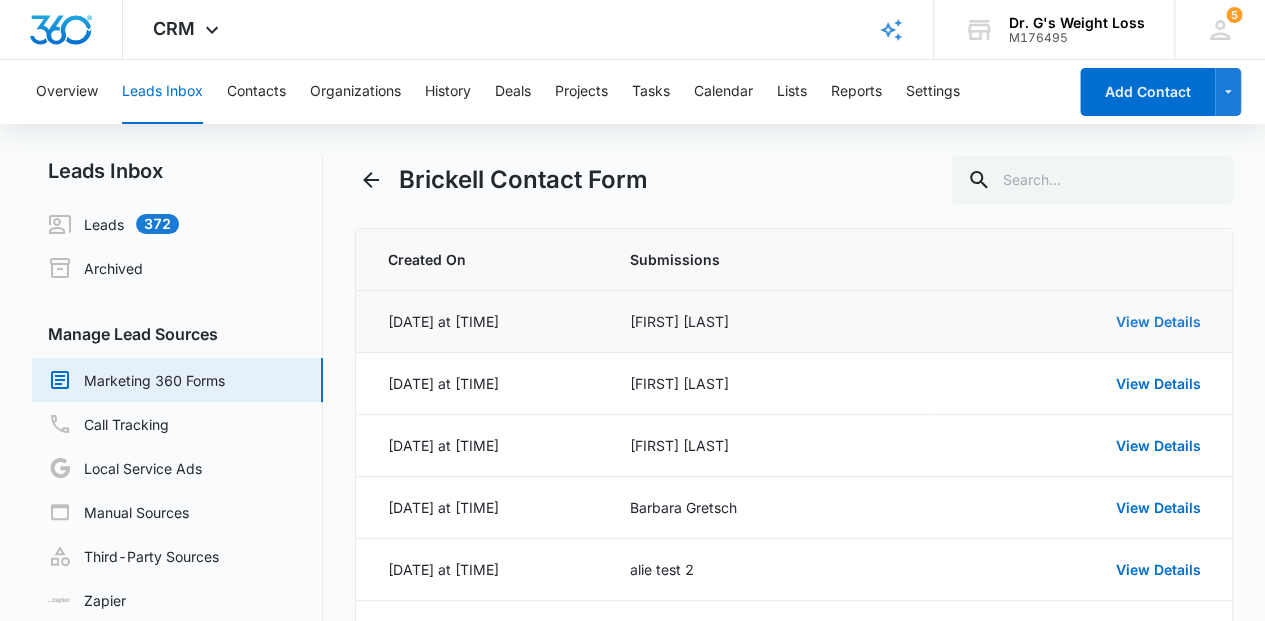 click on "View Details" at bounding box center [1157, 321] 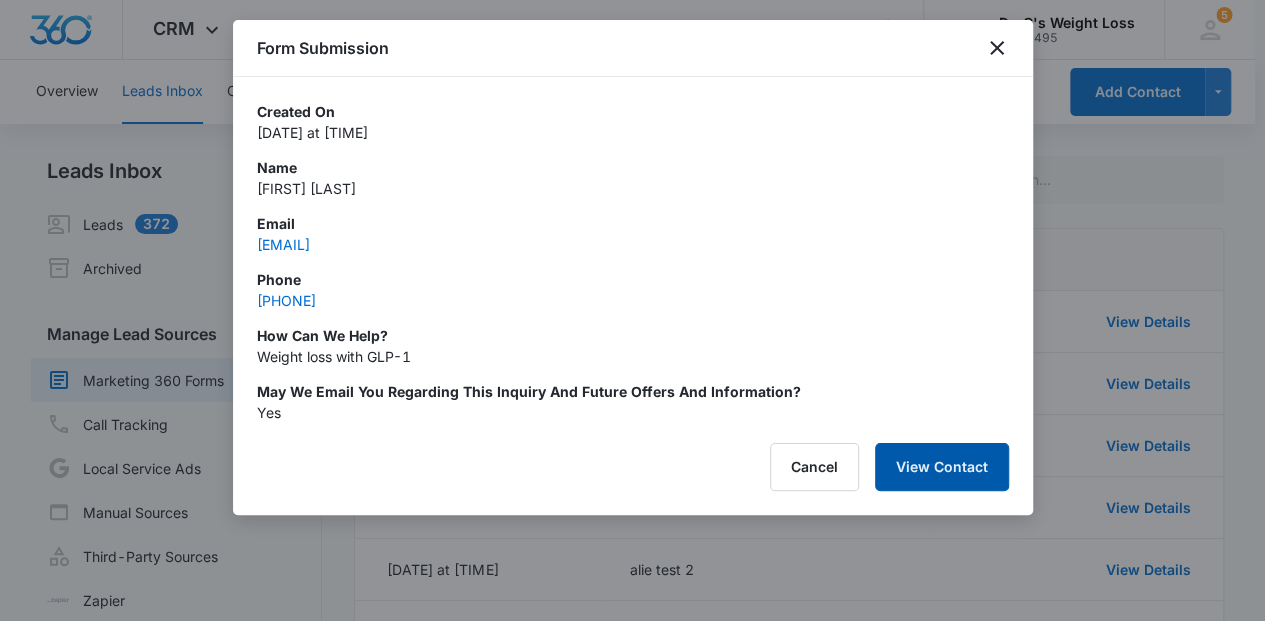 click on "View Contact" at bounding box center [942, 467] 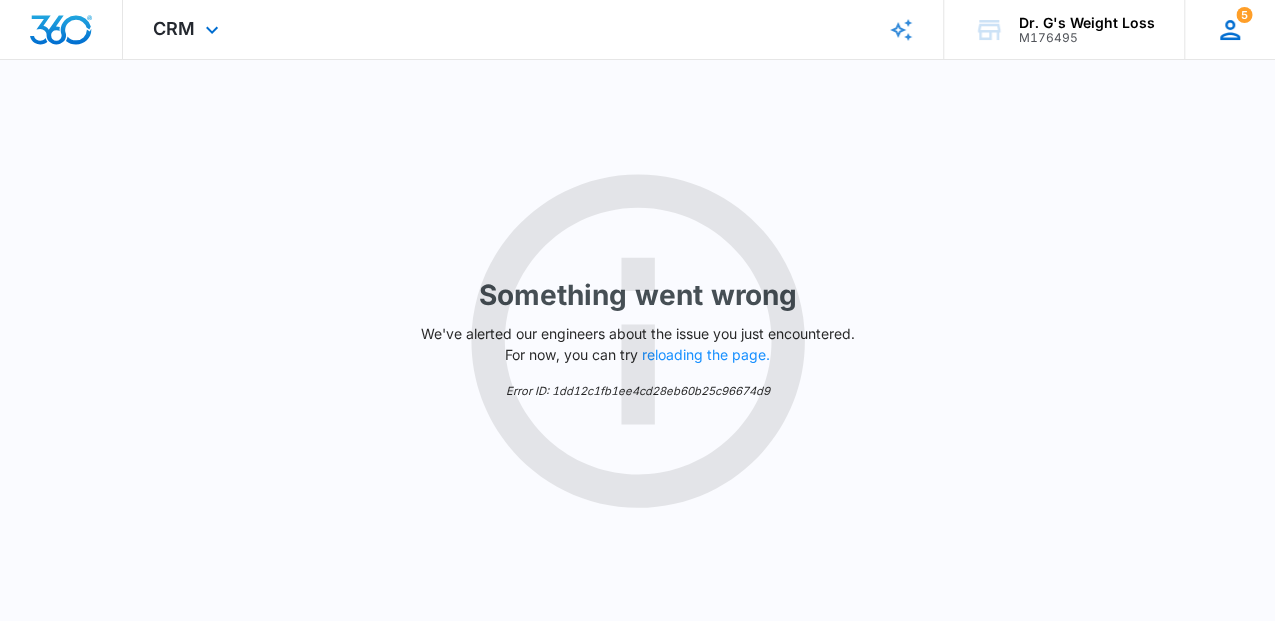 click 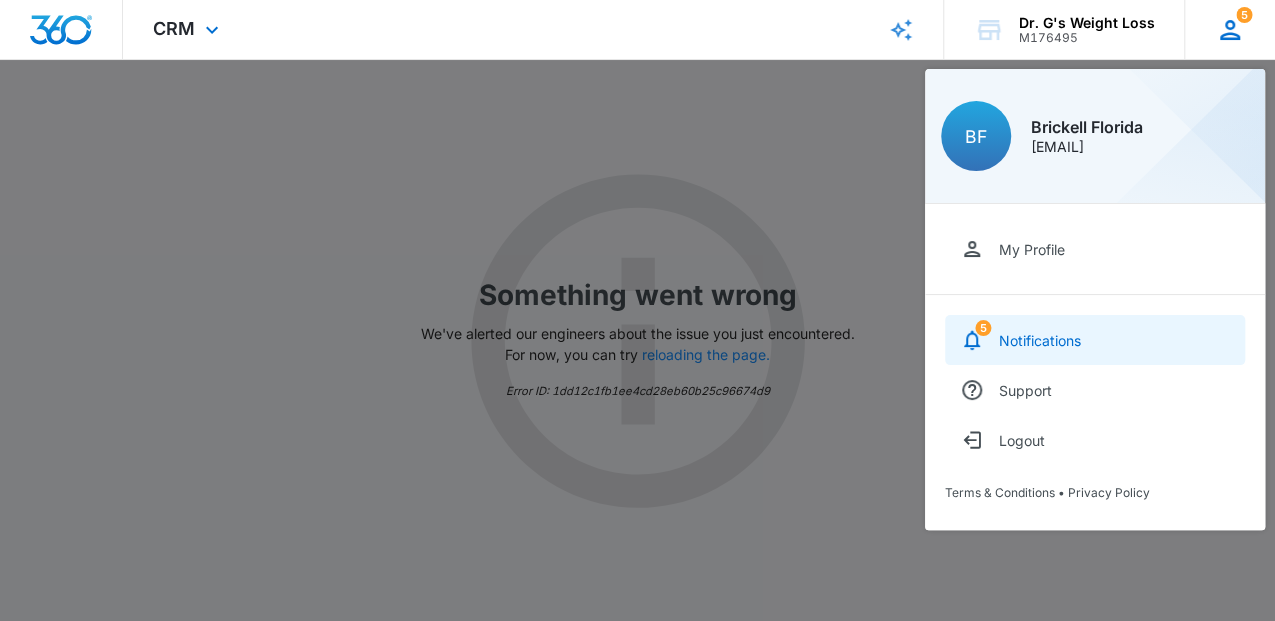 click on "Notifications" at bounding box center [1040, 340] 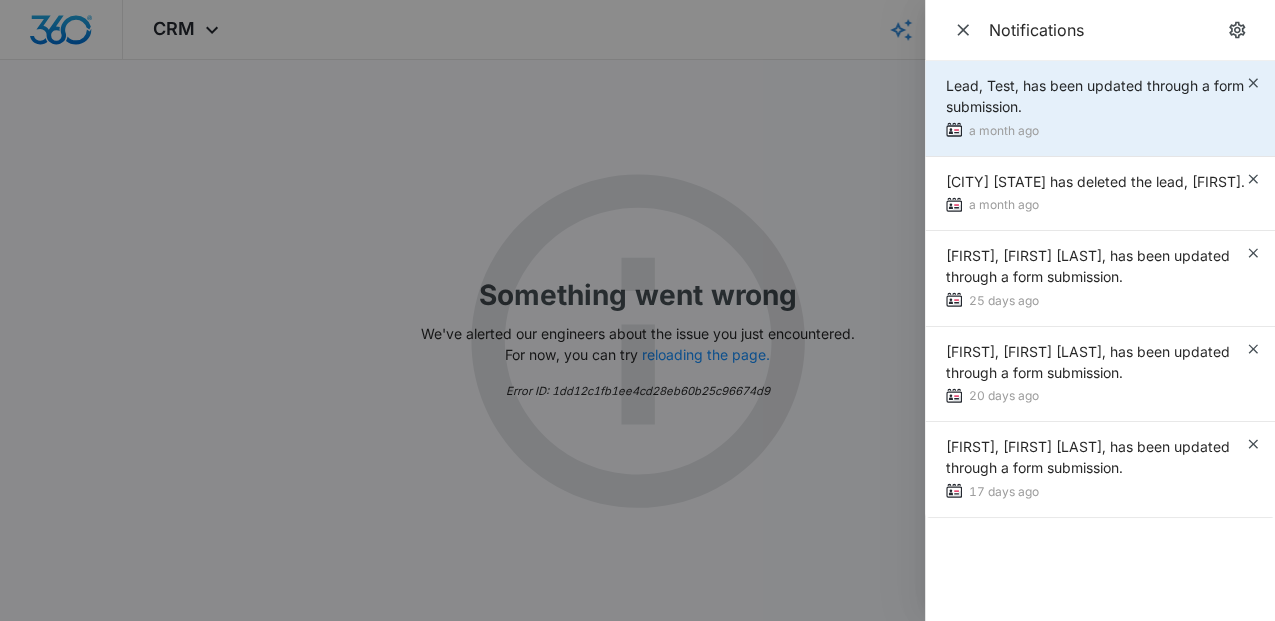 click on "Lead, Test, has been updated through a form submission." at bounding box center (1095, 96) 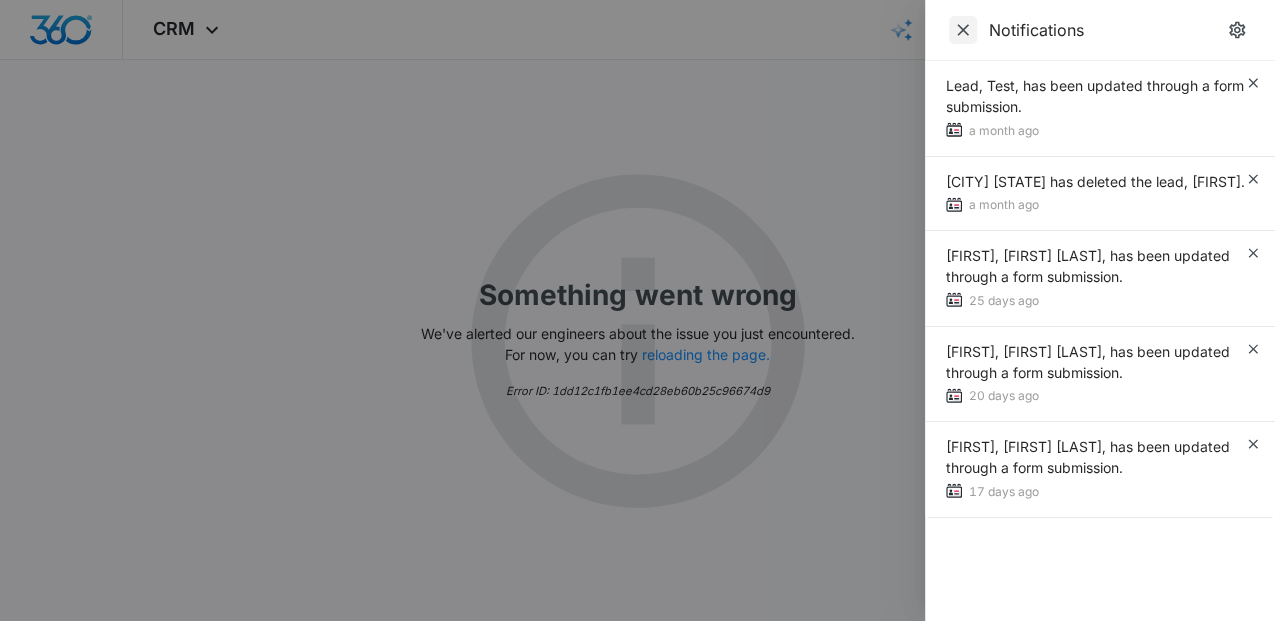 click 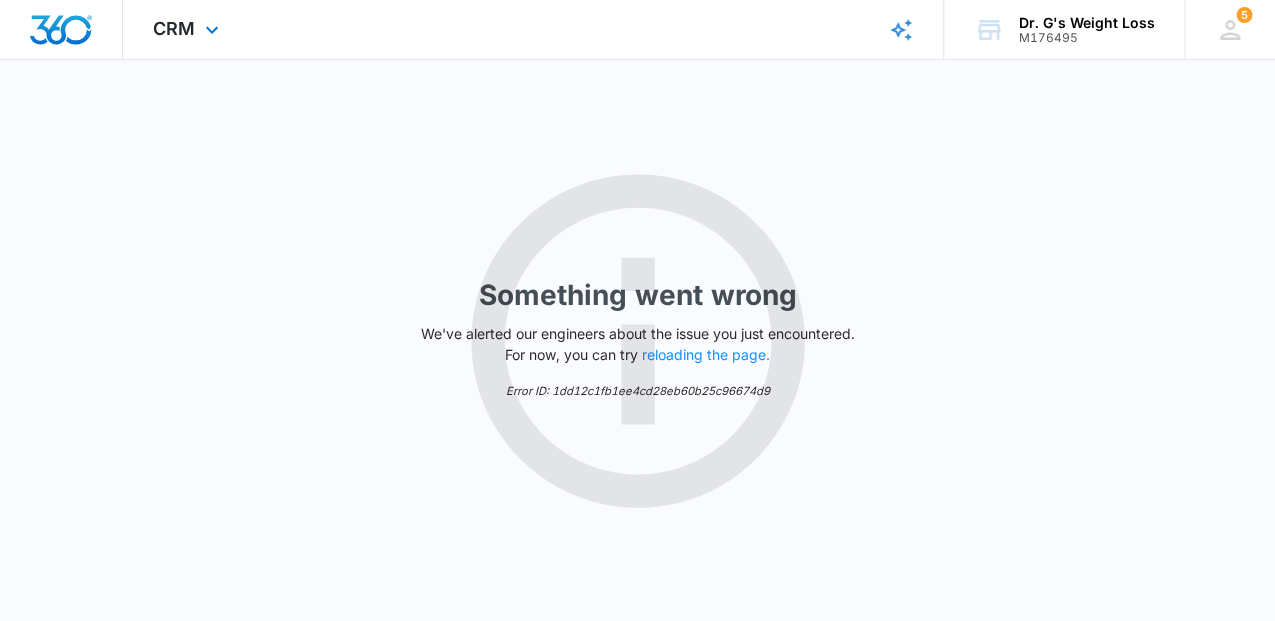 click at bounding box center [61, 30] 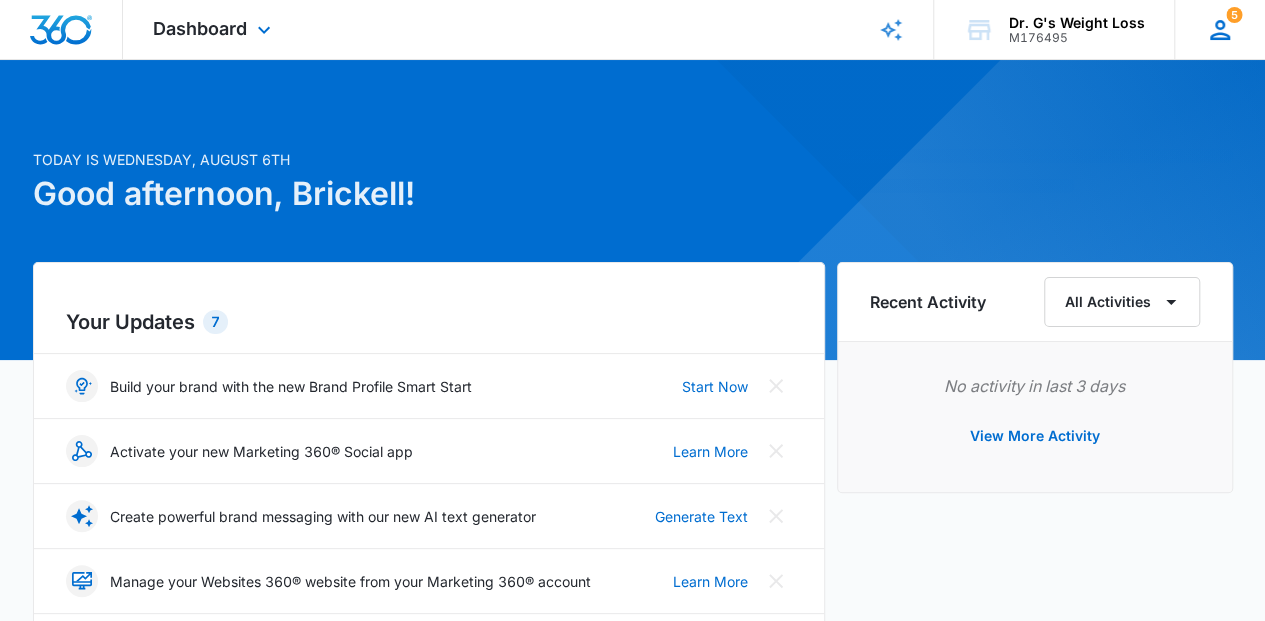 click 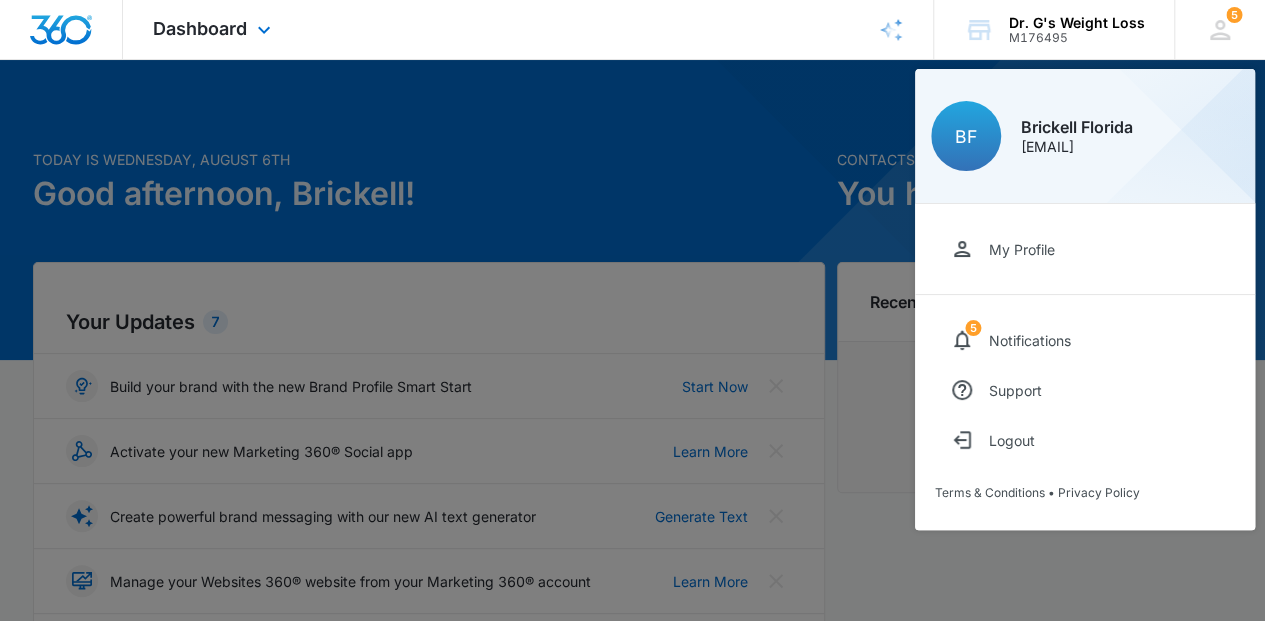 click at bounding box center (61, 30) 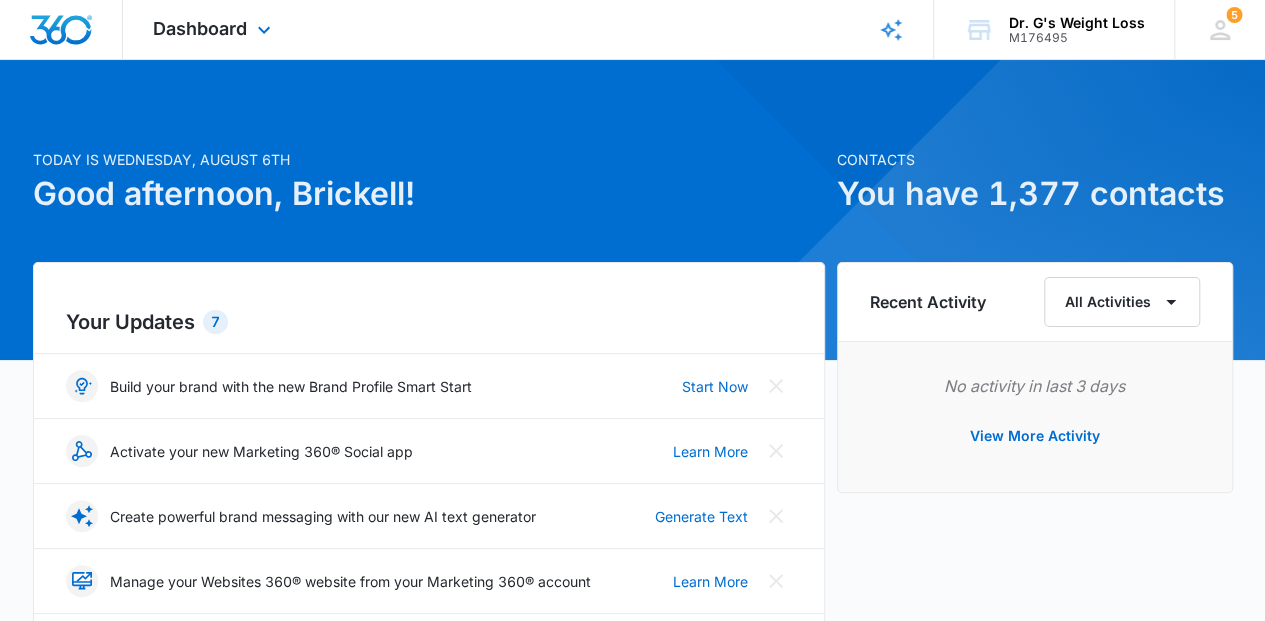 click on "Dashboard Apps Forms CRM Email Files Brand" at bounding box center (214, 29) 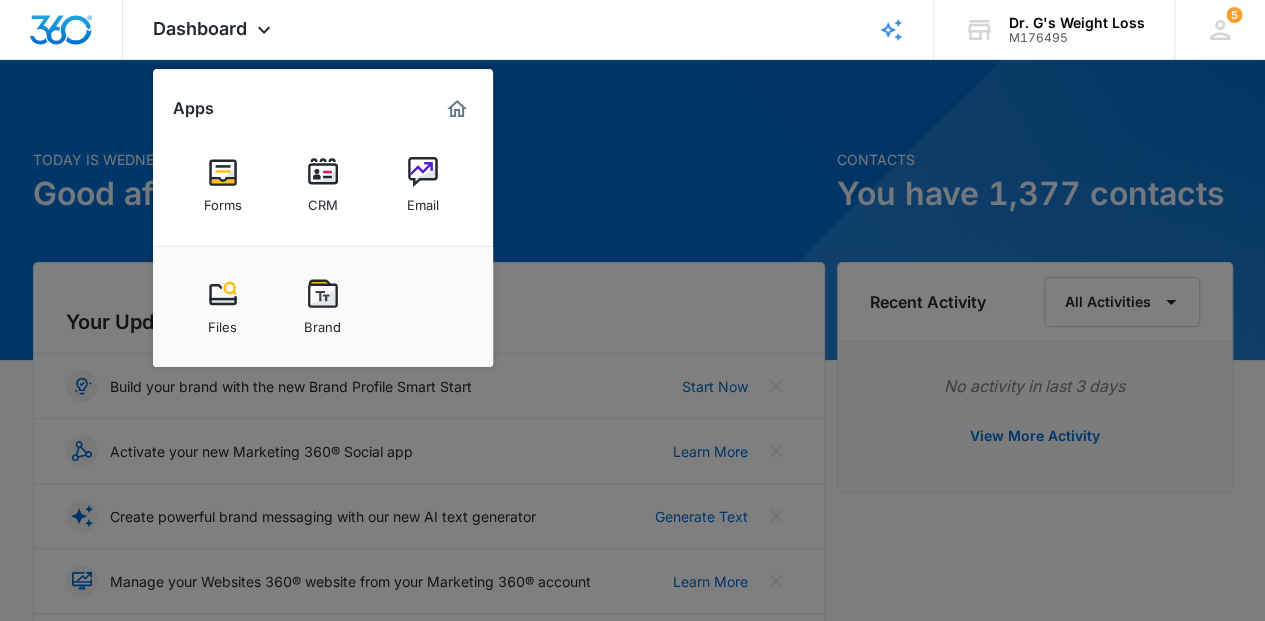 click at bounding box center (323, 172) 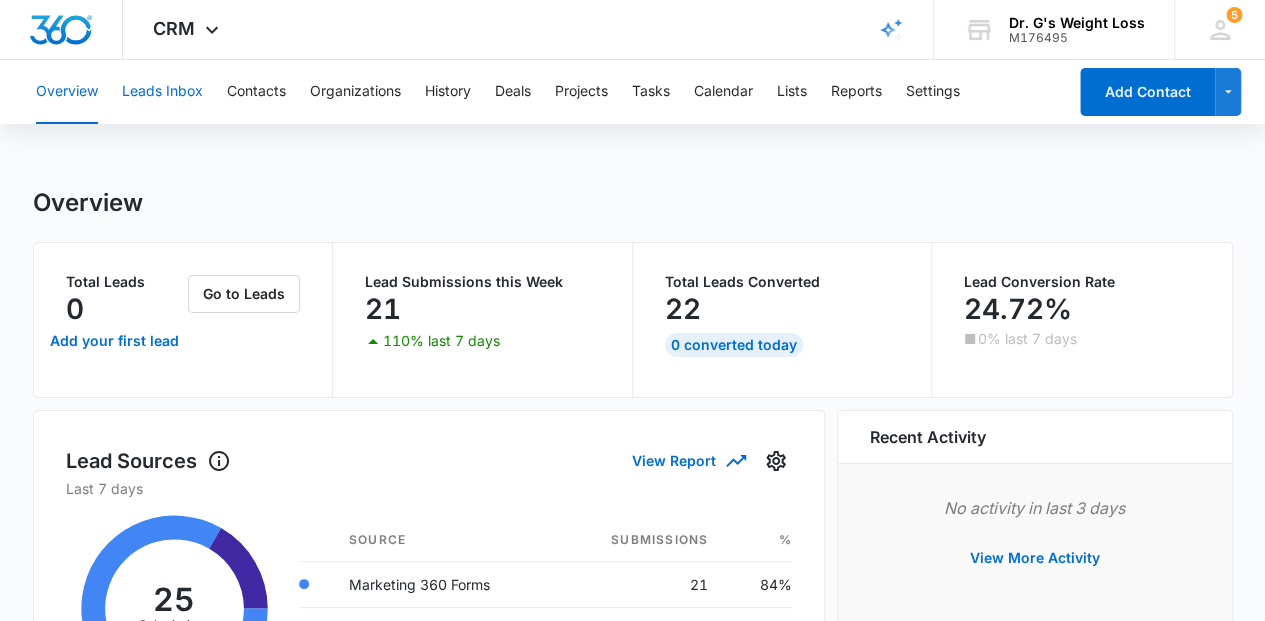 click on "Leads Inbox" at bounding box center [162, 92] 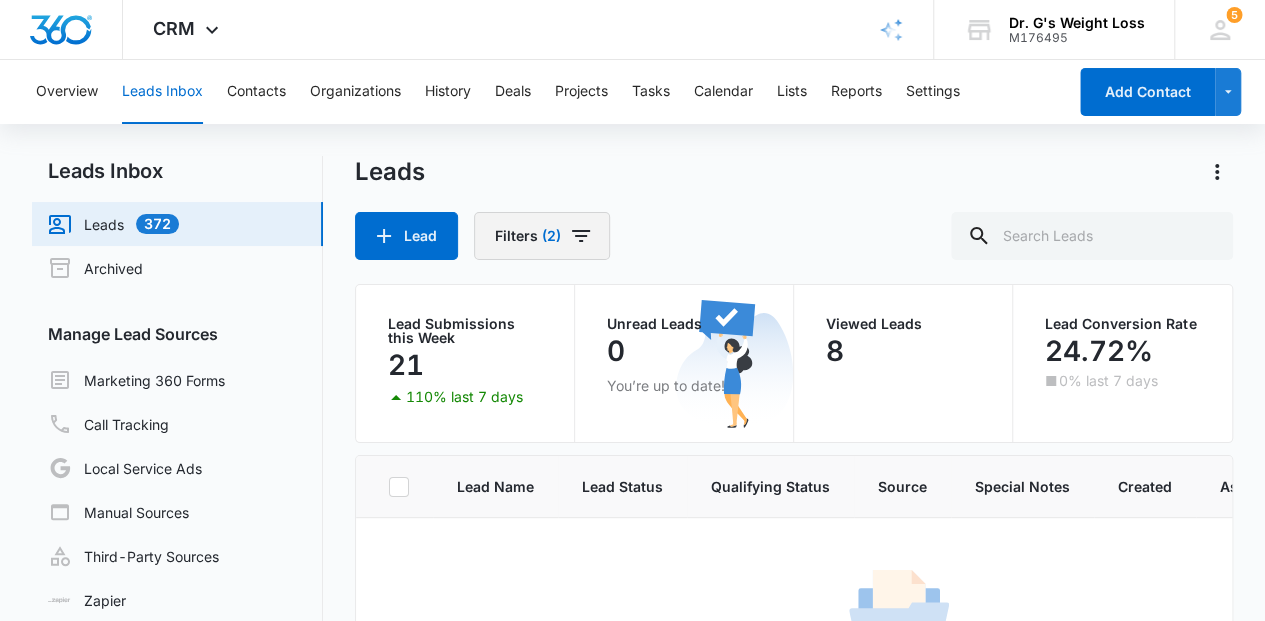 click on "Filters (2)" at bounding box center [542, 236] 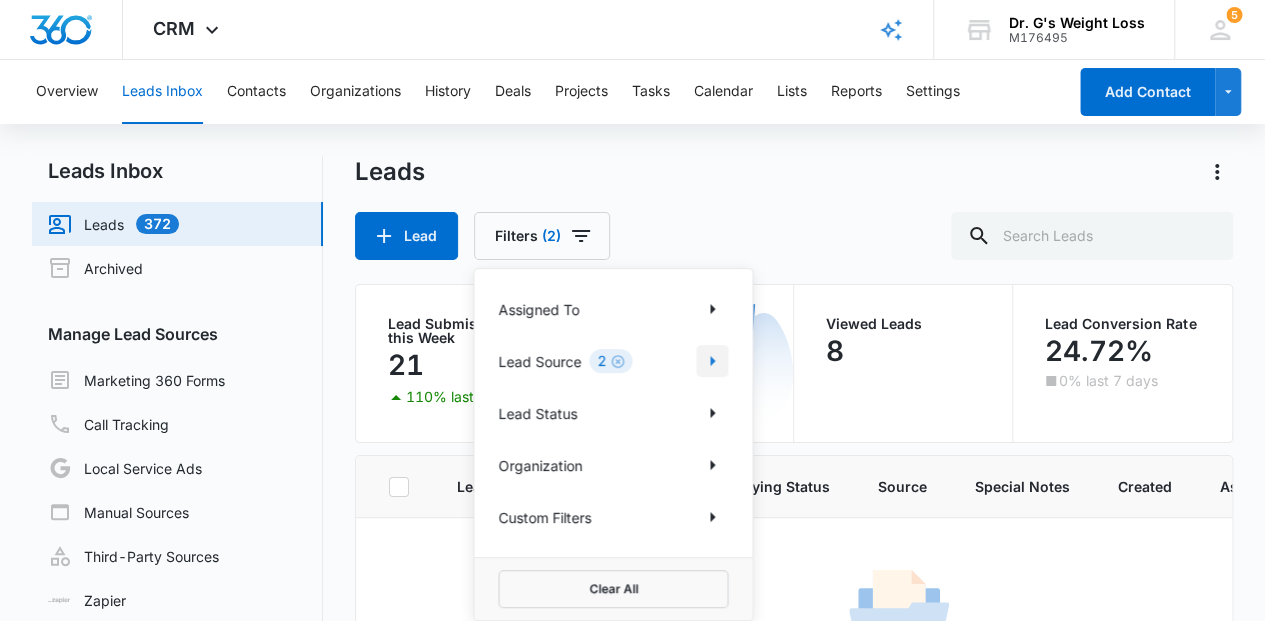 click 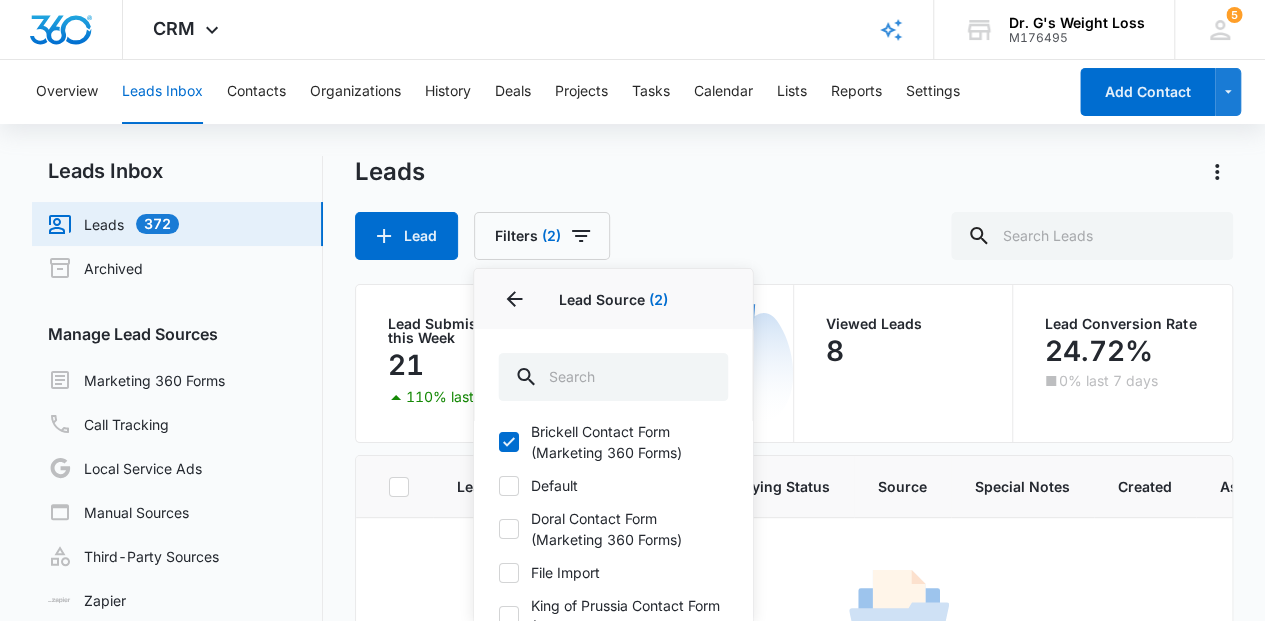 scroll, scrollTop: 178, scrollLeft: 0, axis: vertical 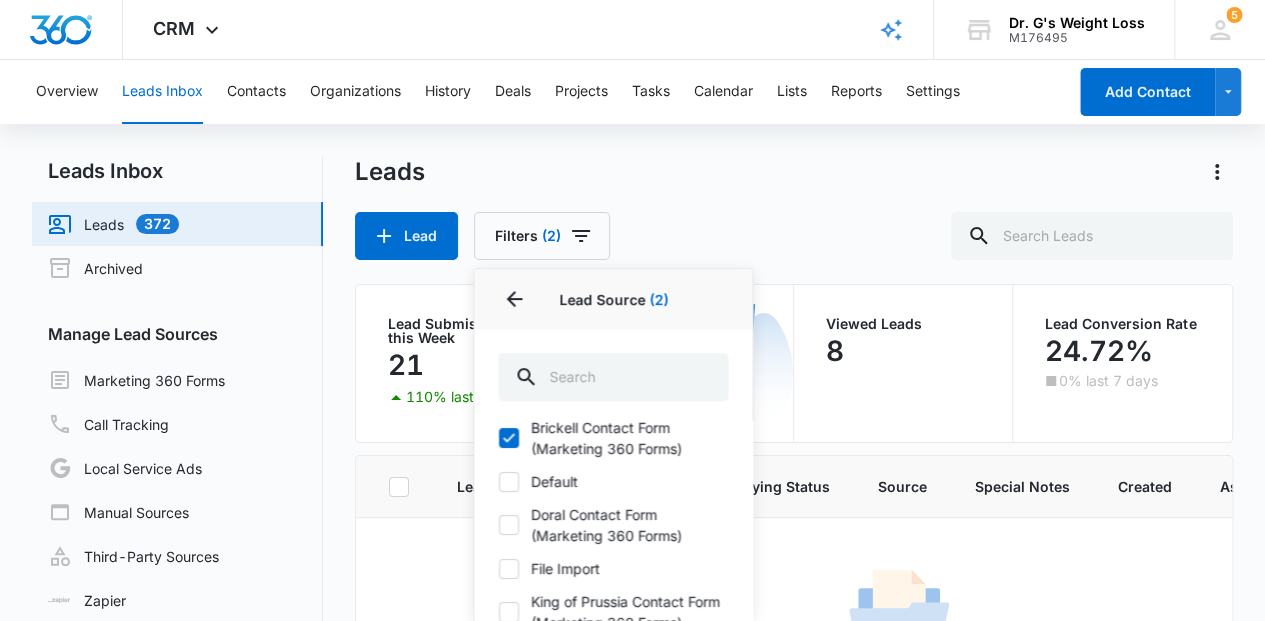 click 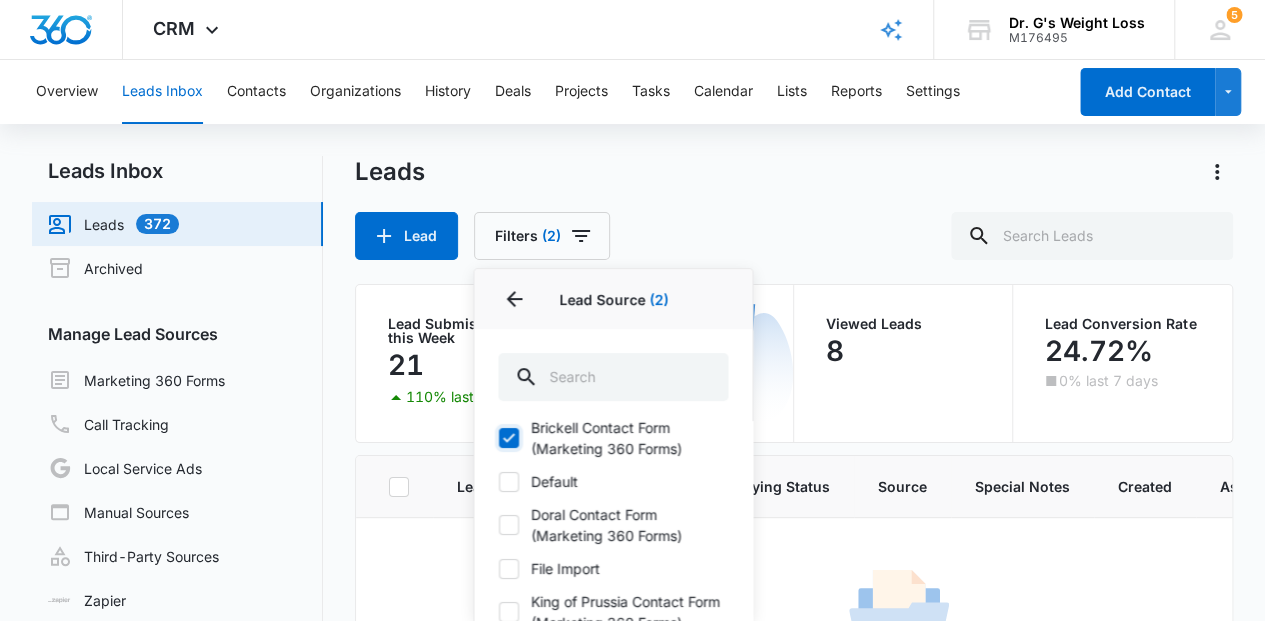 click on "Brickell Contact Form (Marketing 360 Forms)" at bounding box center (498, 438) 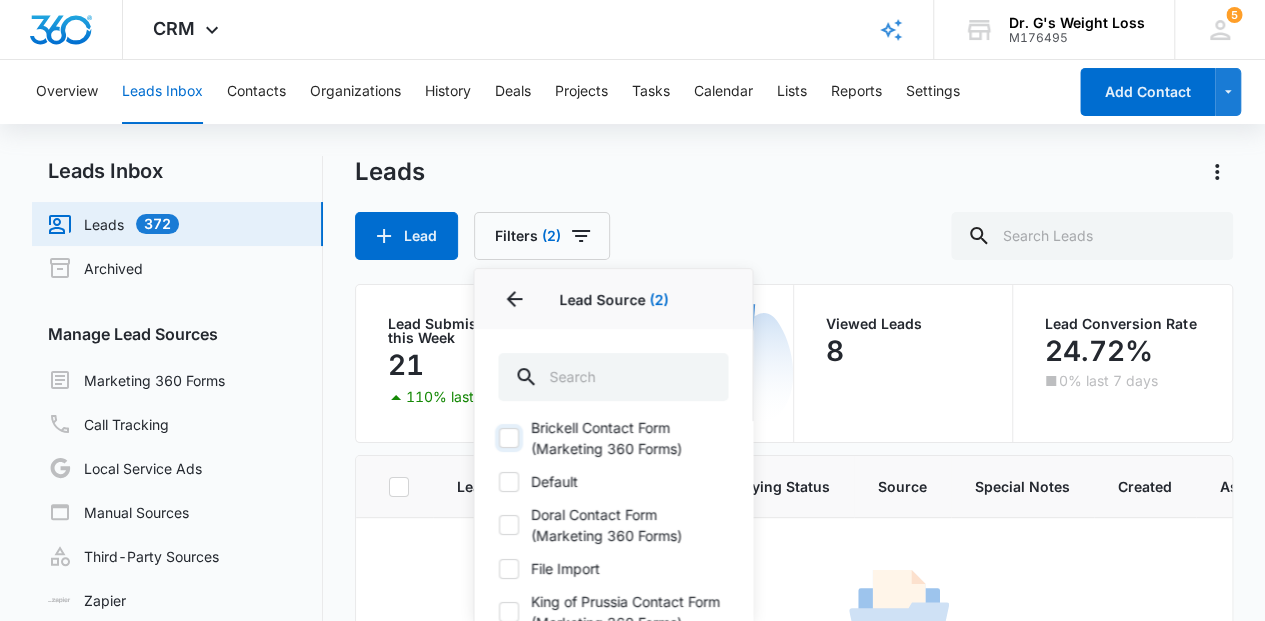 checkbox on "false" 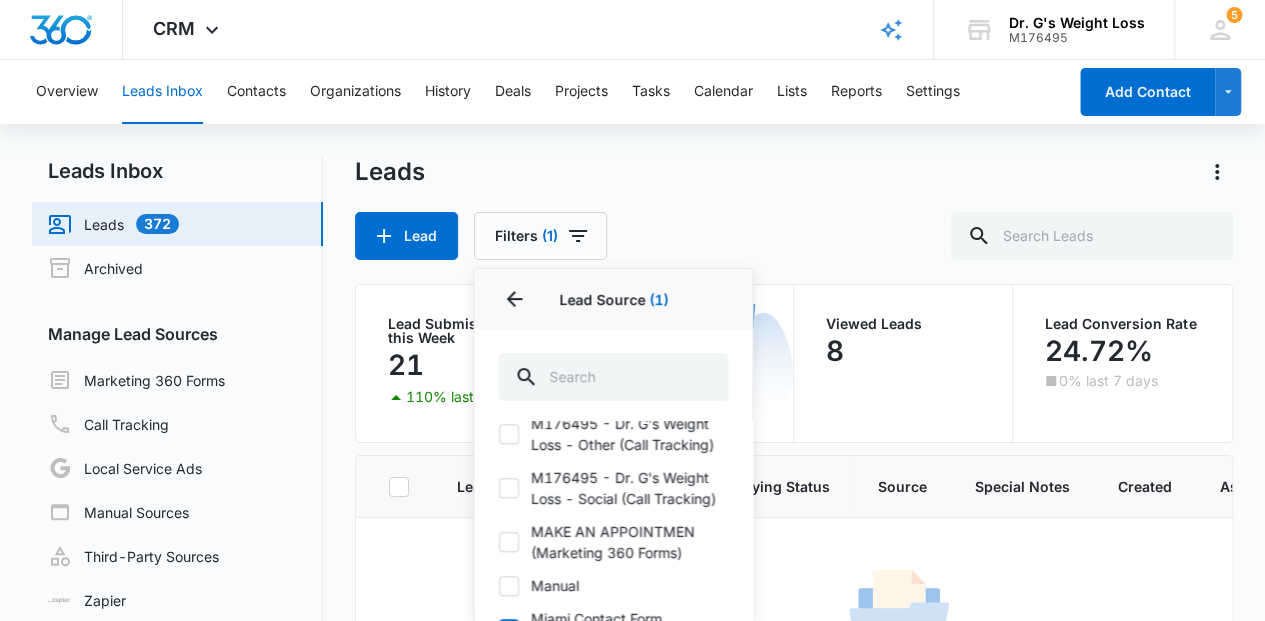 scroll, scrollTop: 688, scrollLeft: 0, axis: vertical 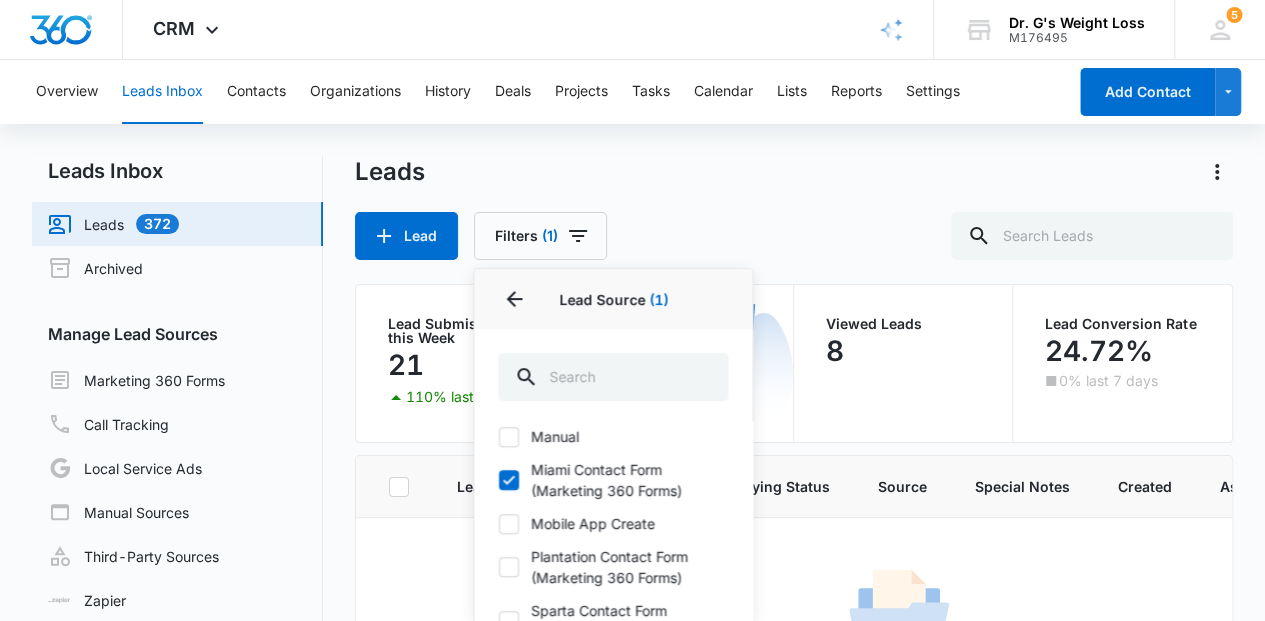 click 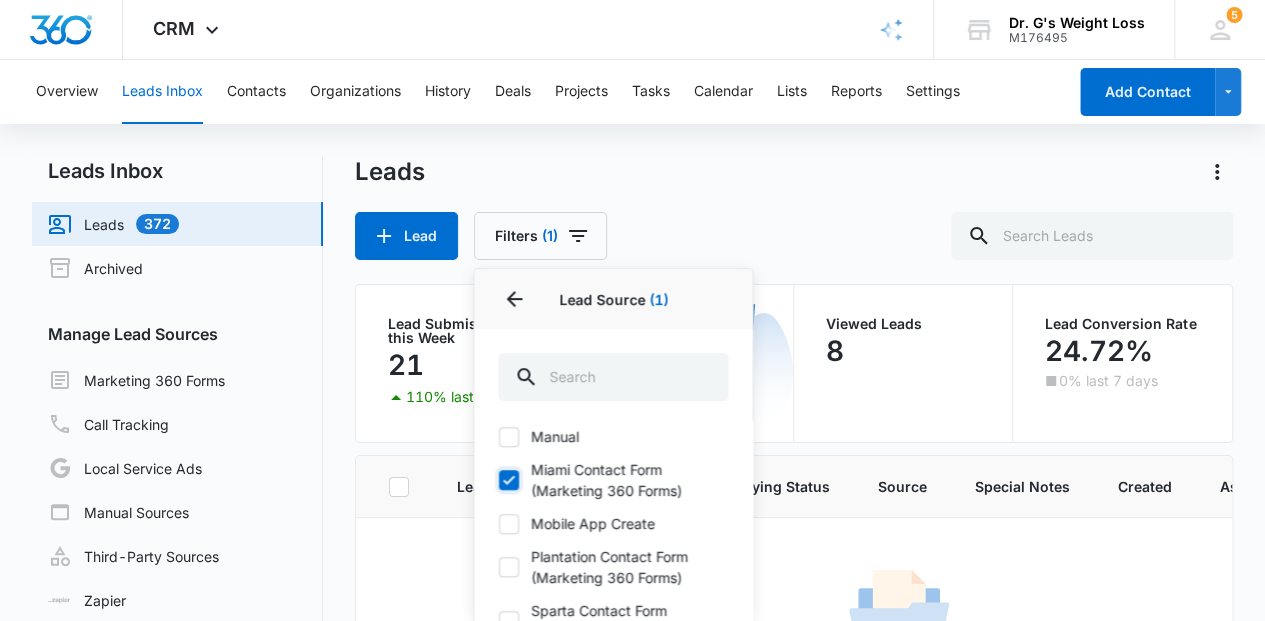 click on "Miami Contact Form (Marketing 360 Forms)" at bounding box center [498, 480] 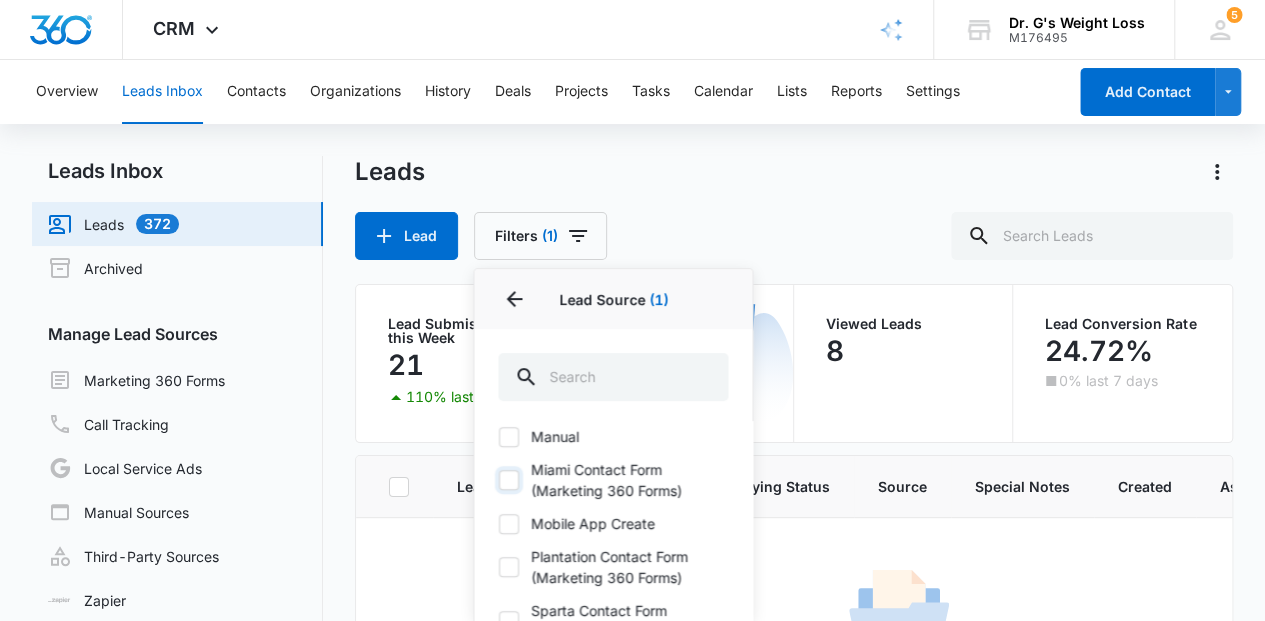 checkbox on "false" 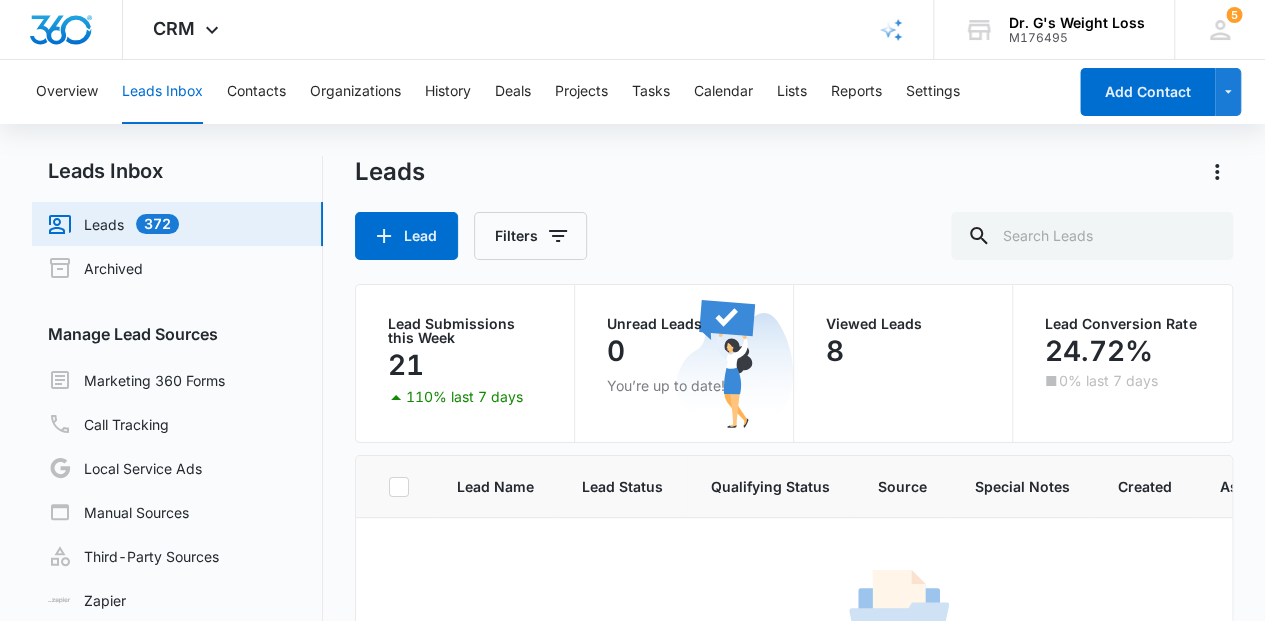click on "Leads Lead Filters" at bounding box center (794, 208) 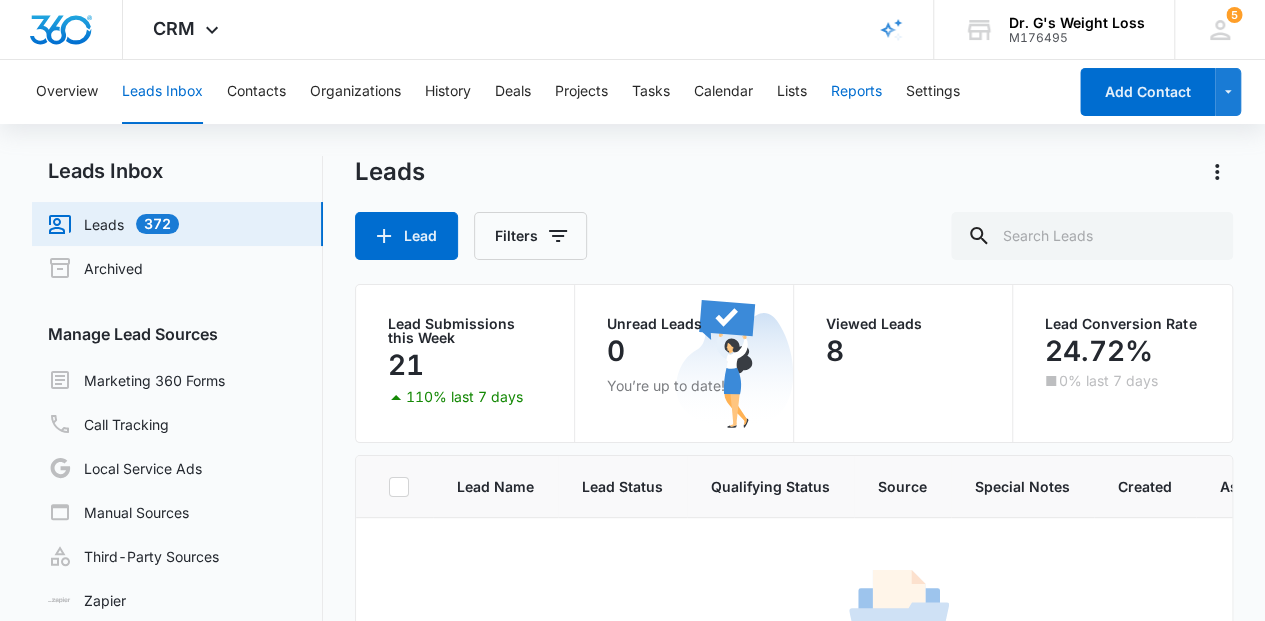 click on "Reports" at bounding box center (856, 92) 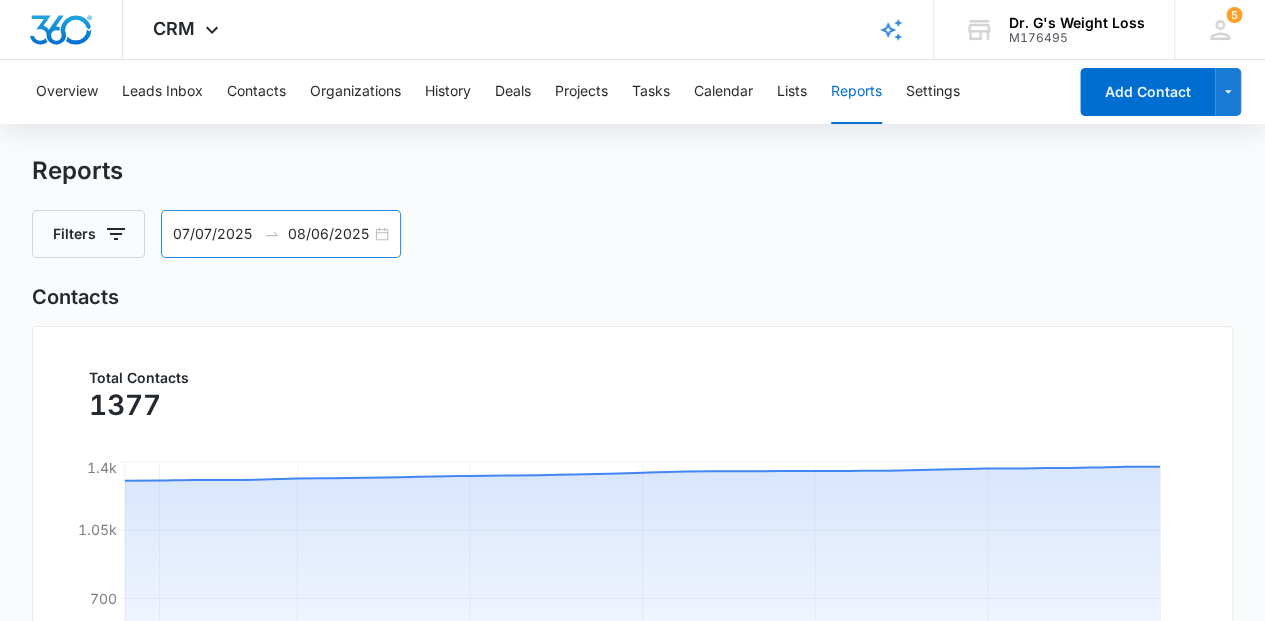 click on "08/06/2025" at bounding box center (329, 234) 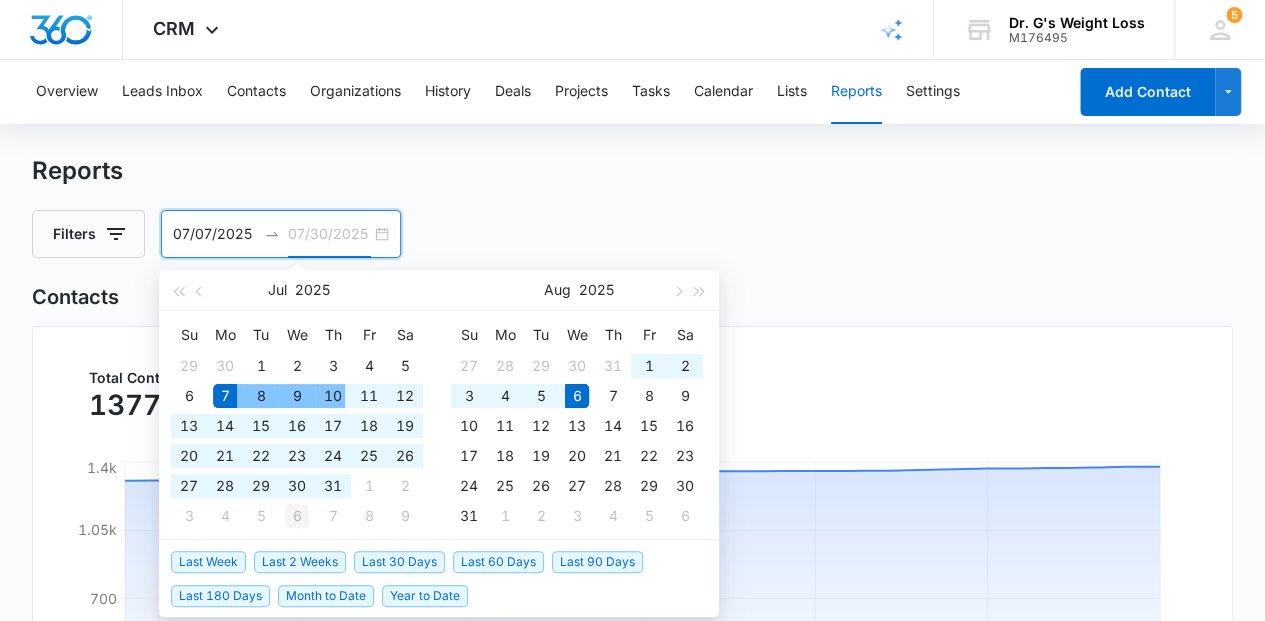 type on "08/06/2025" 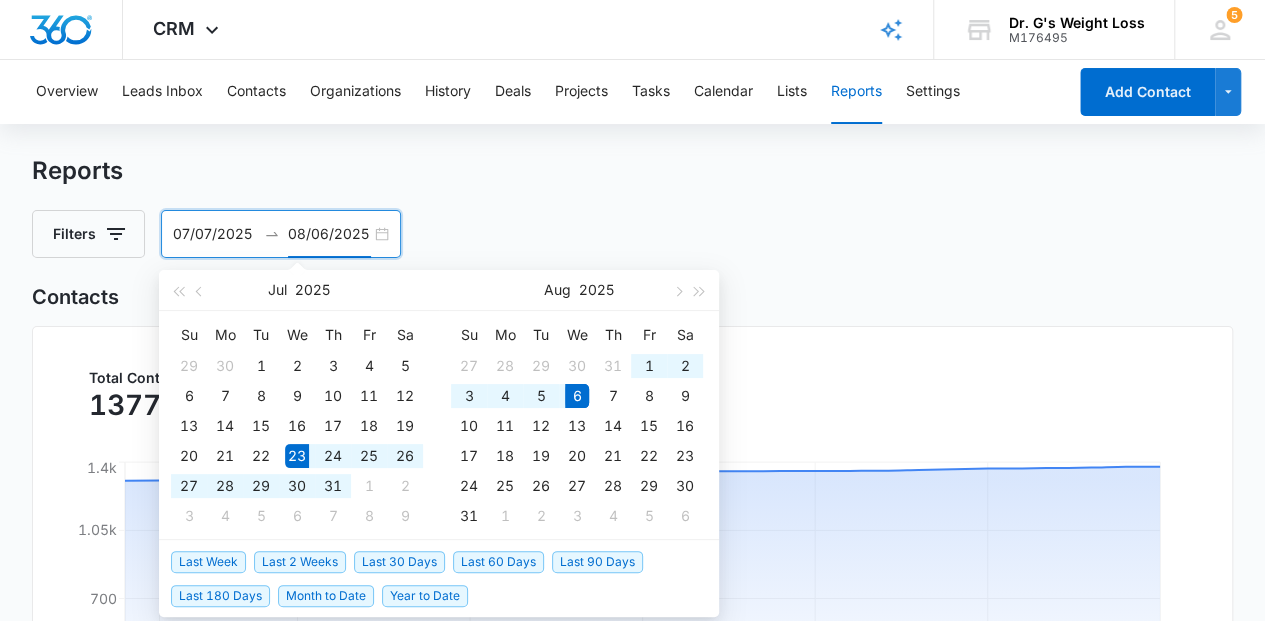click on "Last 2 Weeks" at bounding box center (300, 562) 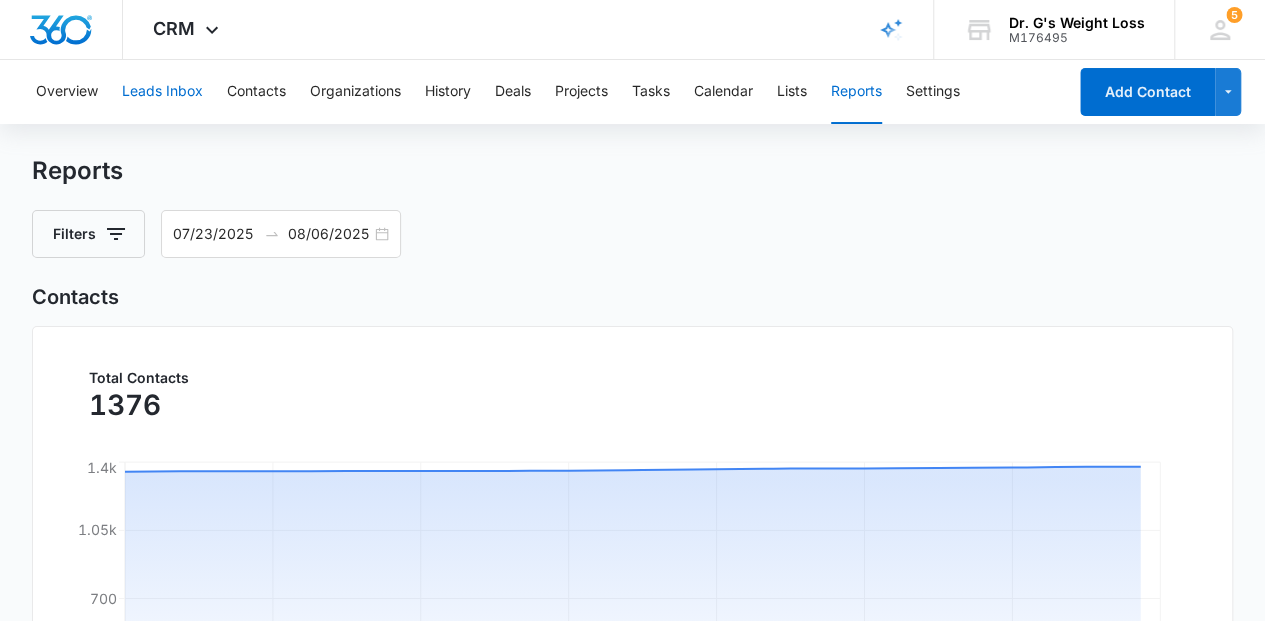 click on "Leads Inbox" at bounding box center [162, 92] 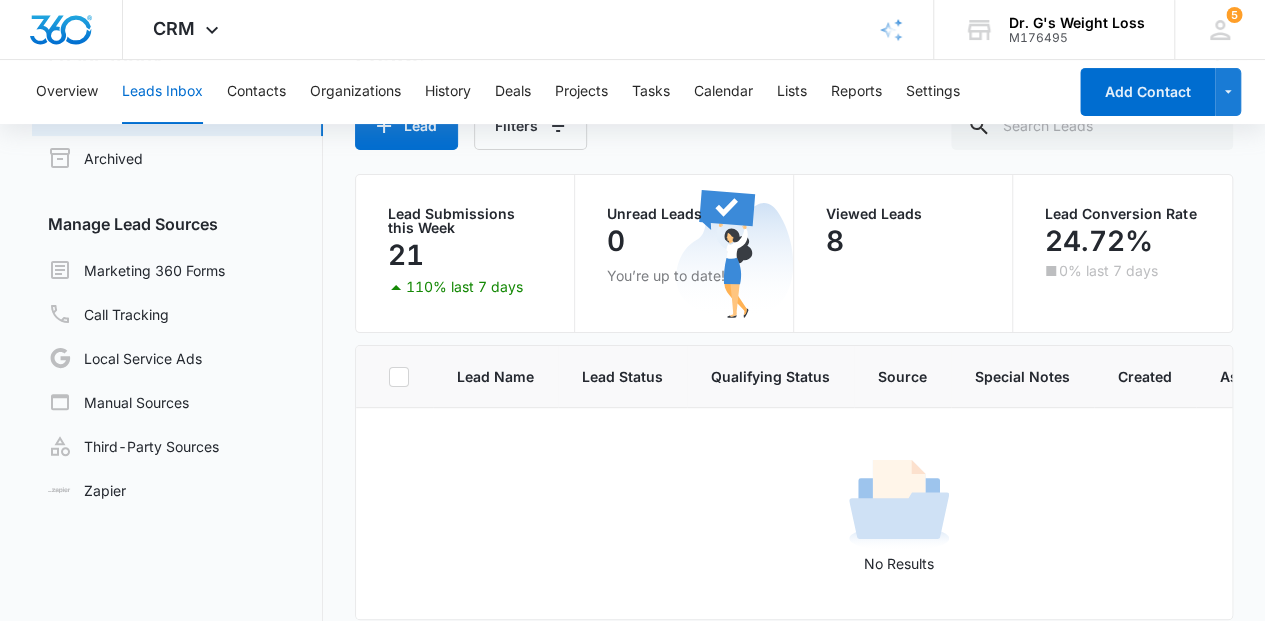 scroll, scrollTop: 168, scrollLeft: 0, axis: vertical 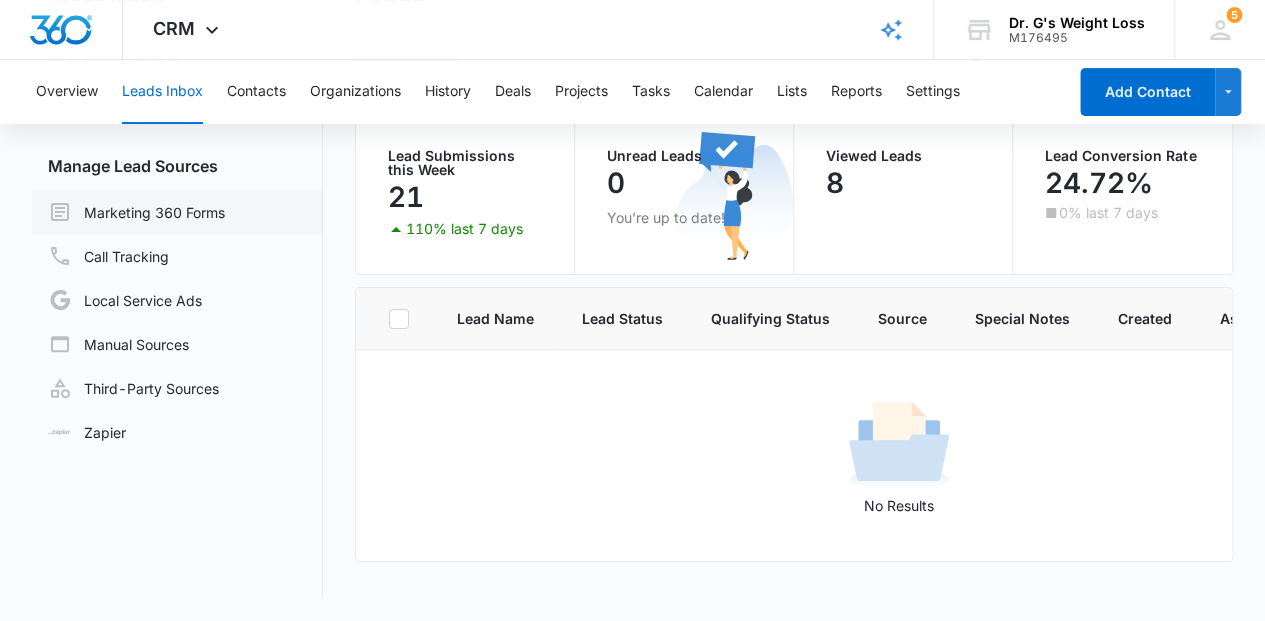 click on "Marketing 360 Forms" at bounding box center (136, 212) 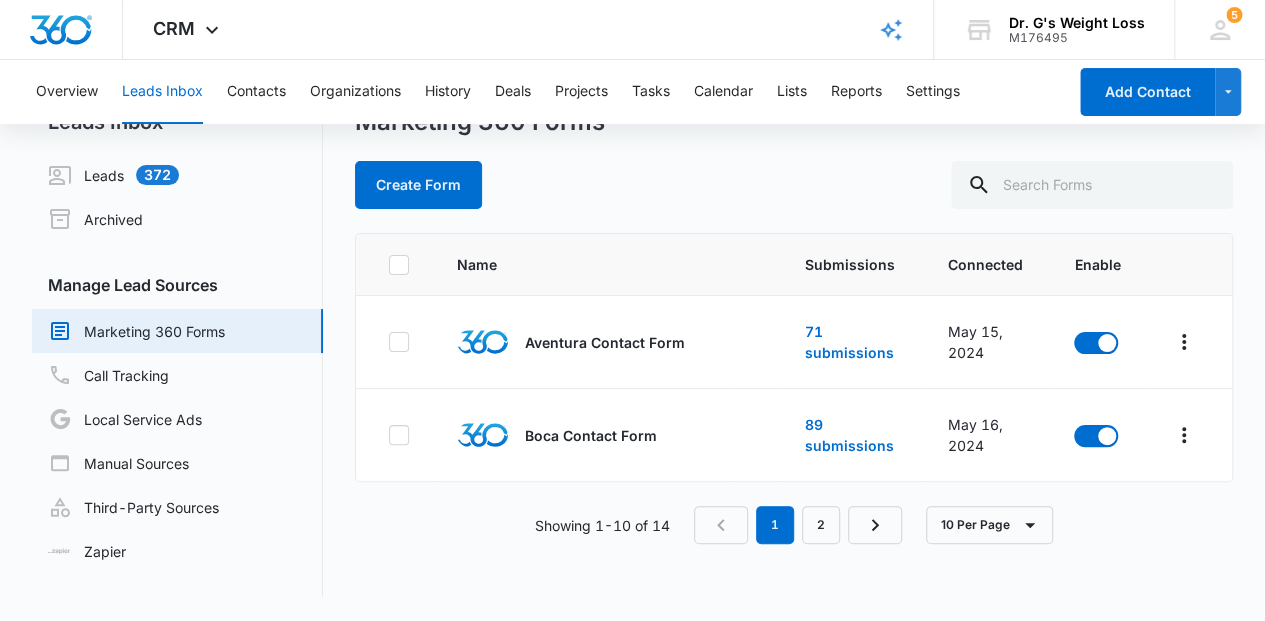 scroll, scrollTop: 0, scrollLeft: 0, axis: both 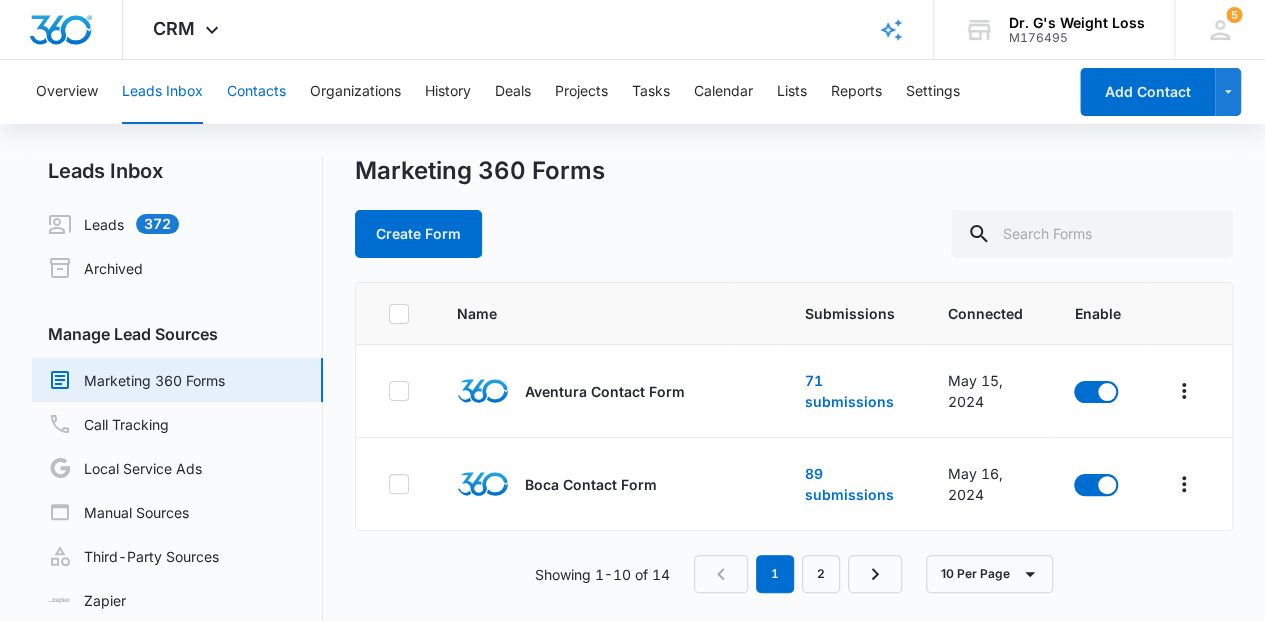 click on "Contacts" at bounding box center [256, 92] 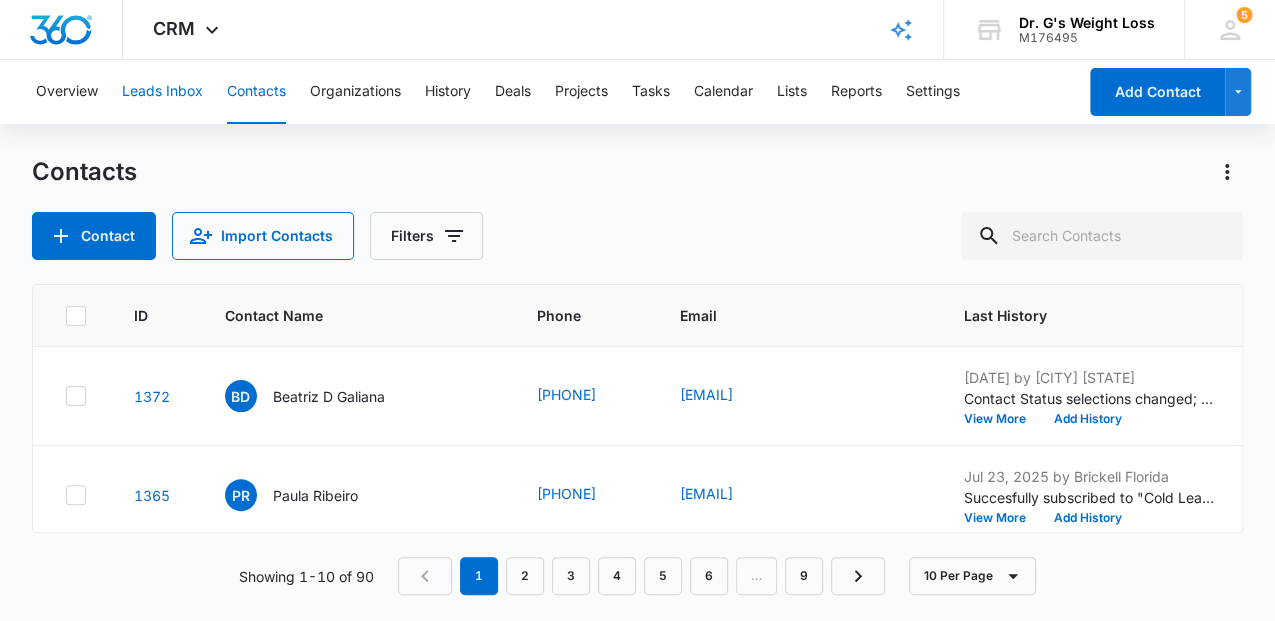click on "Leads Inbox" at bounding box center [162, 92] 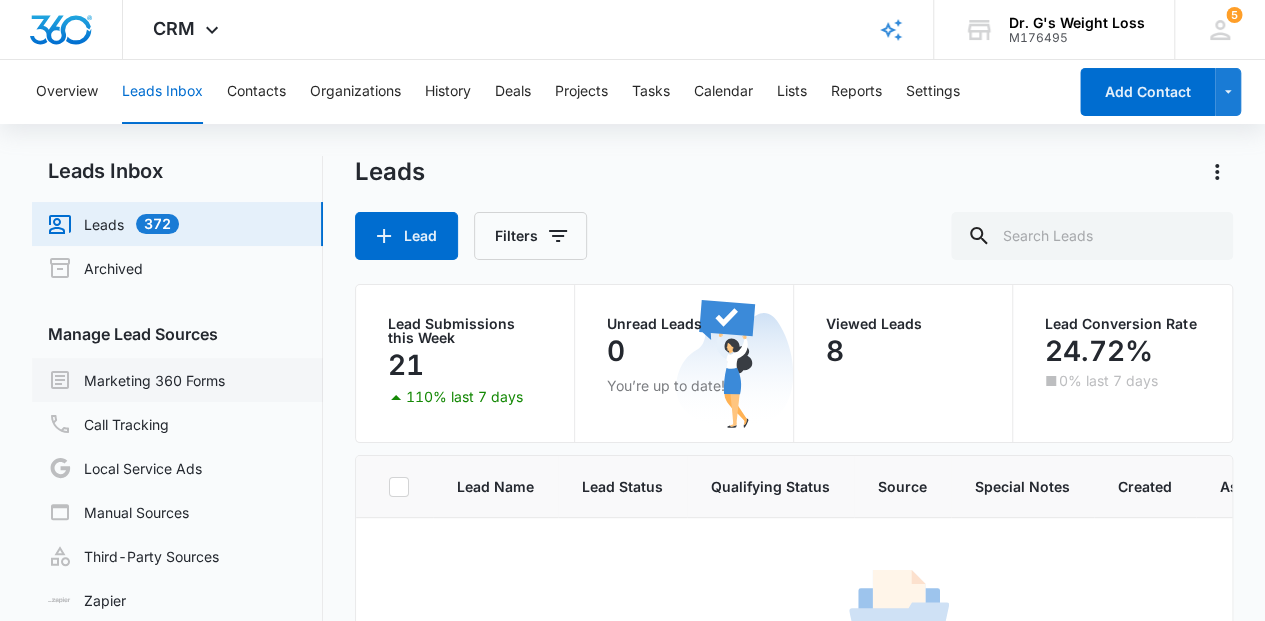 click on "Marketing 360 Forms" at bounding box center (136, 380) 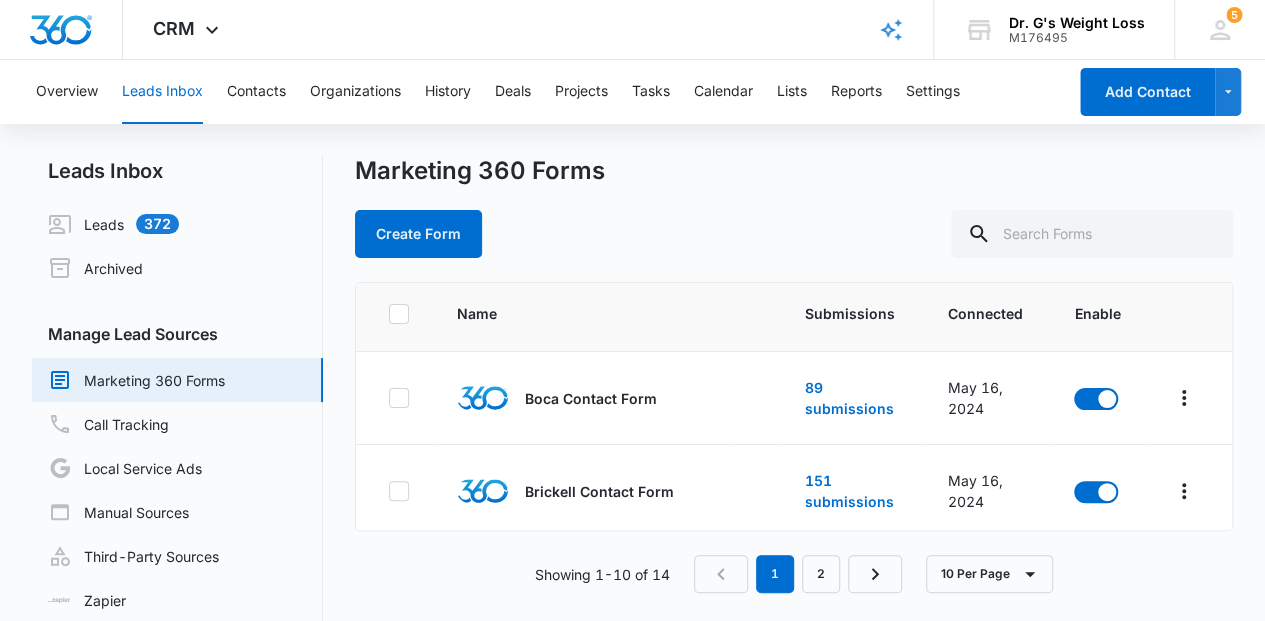 scroll, scrollTop: 200, scrollLeft: 0, axis: vertical 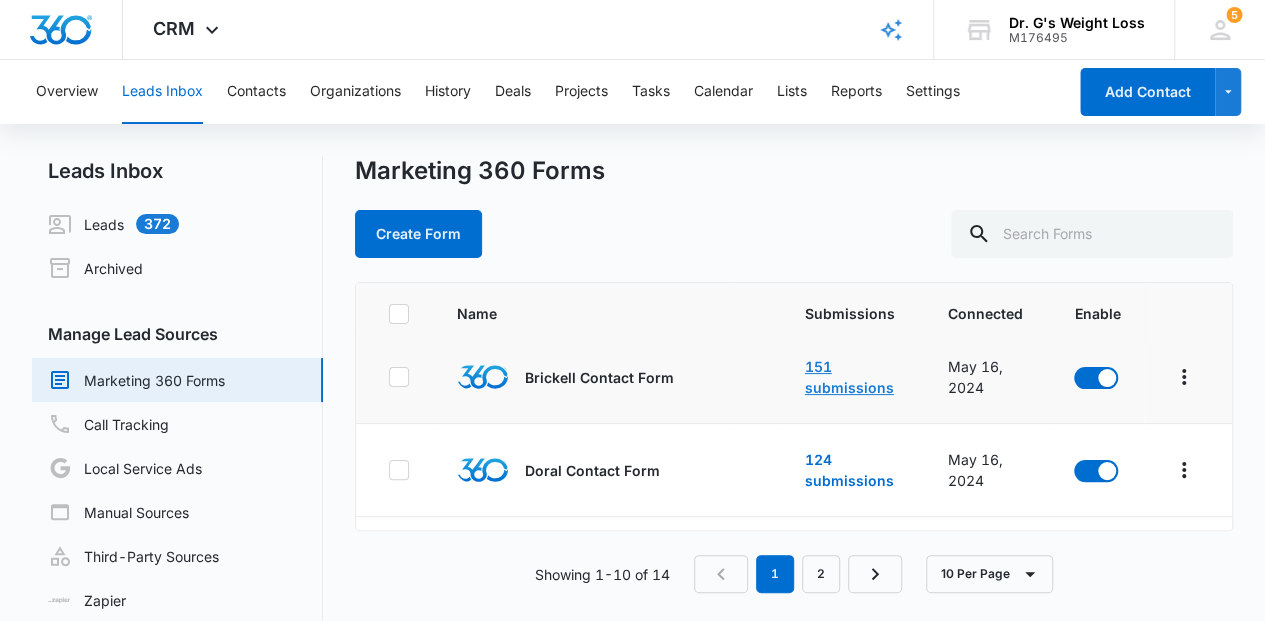 click on "151 submissions" at bounding box center [849, 377] 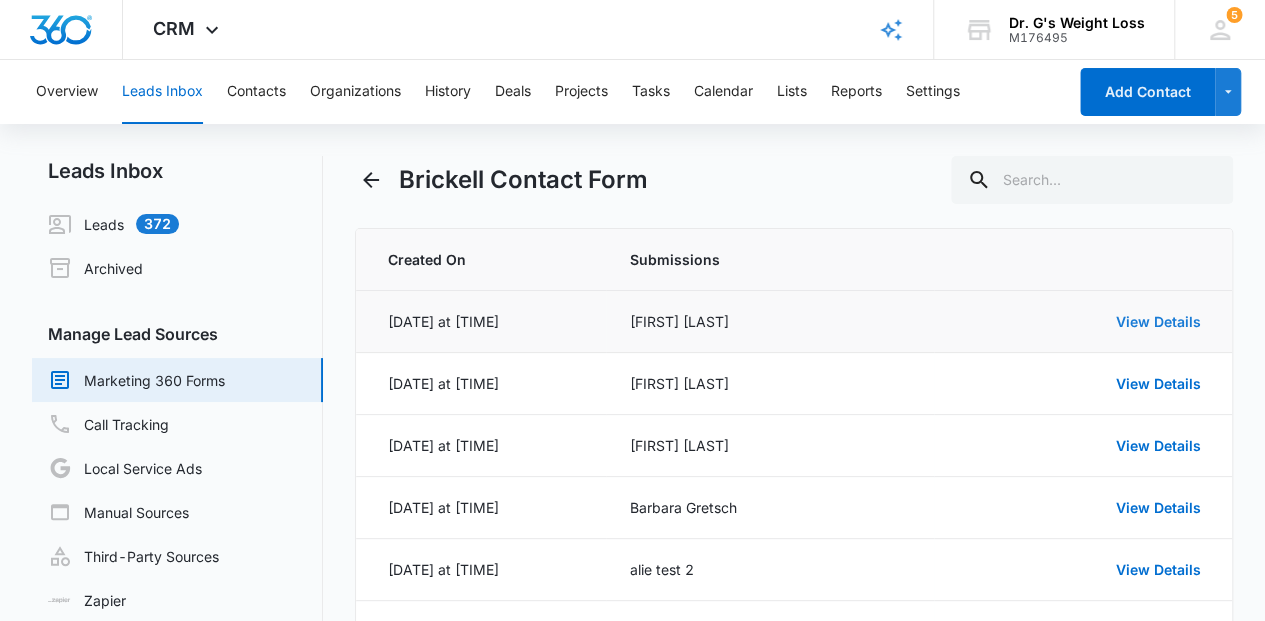 click on "View Details" at bounding box center (1157, 321) 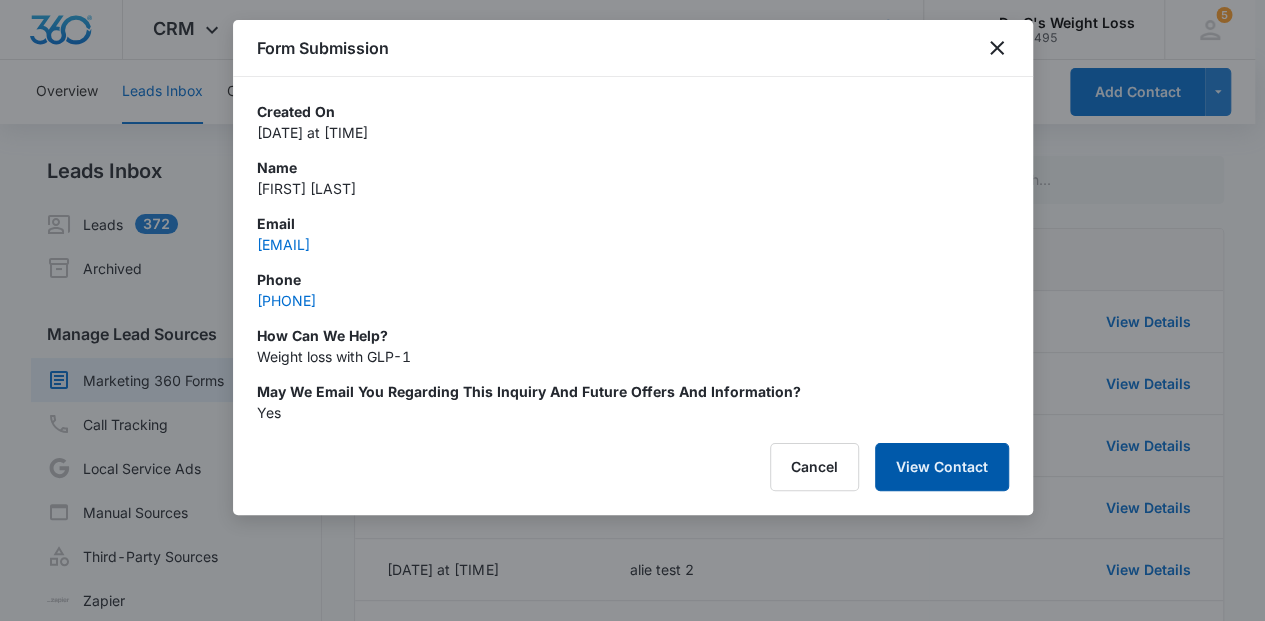 click on "View Contact" at bounding box center (942, 467) 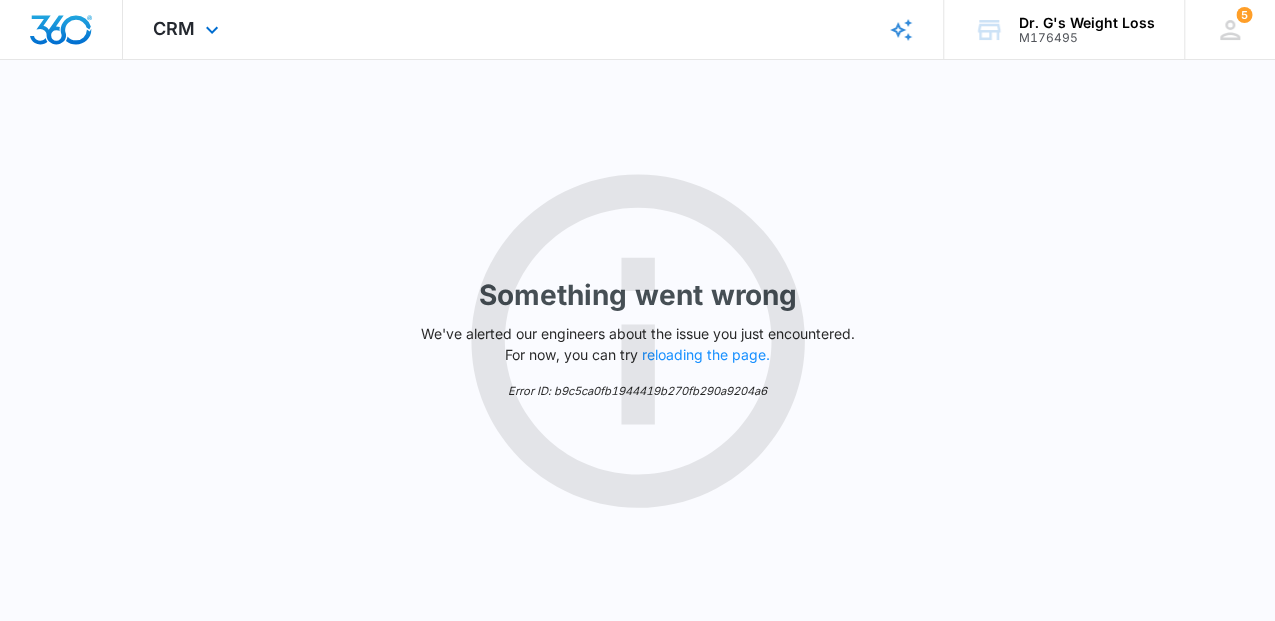 click on "CRM Apps Forms CRM Email Files Brand" at bounding box center [188, 29] 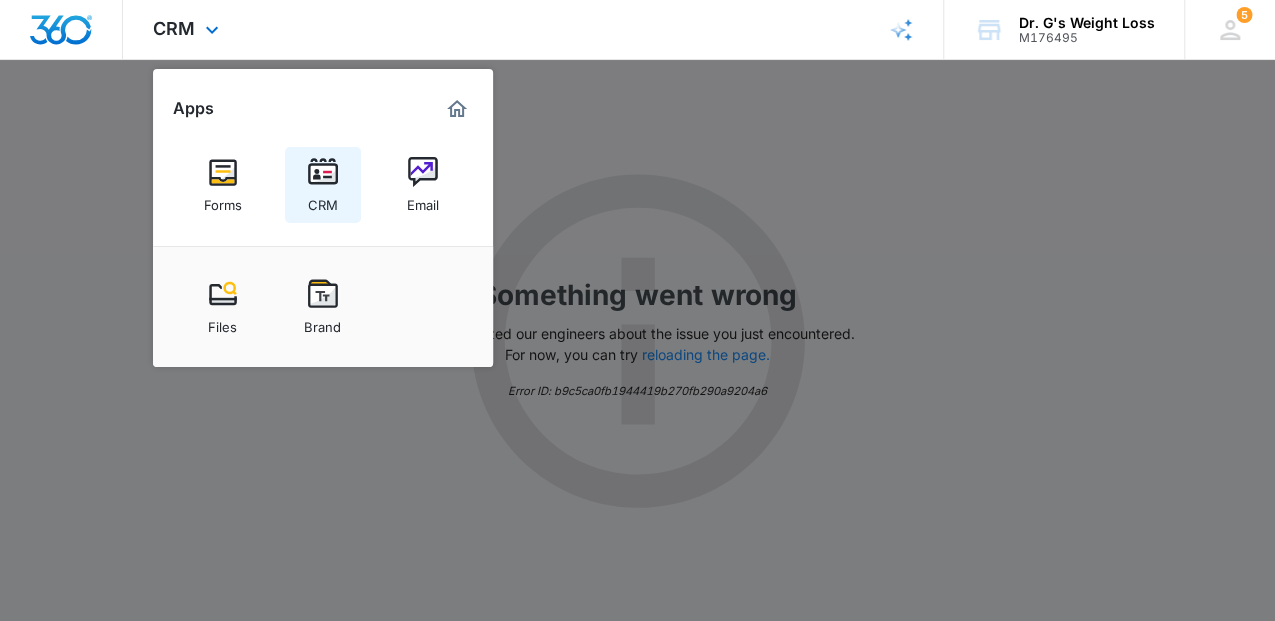 click at bounding box center (323, 172) 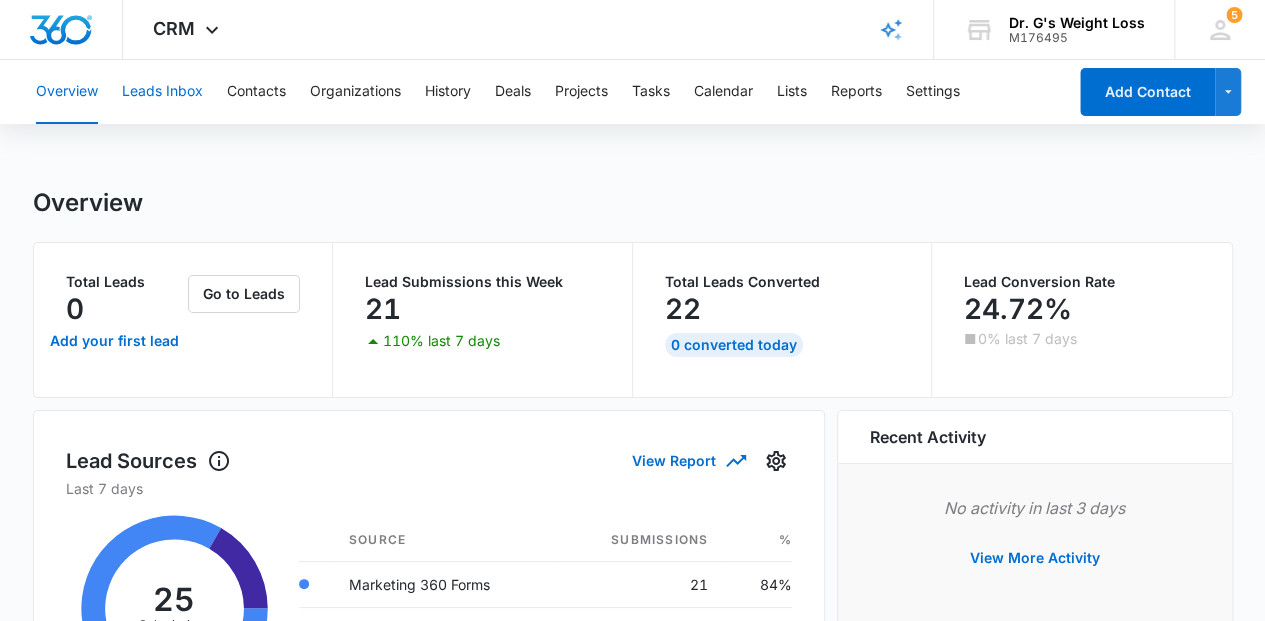click on "Leads Inbox" at bounding box center (162, 92) 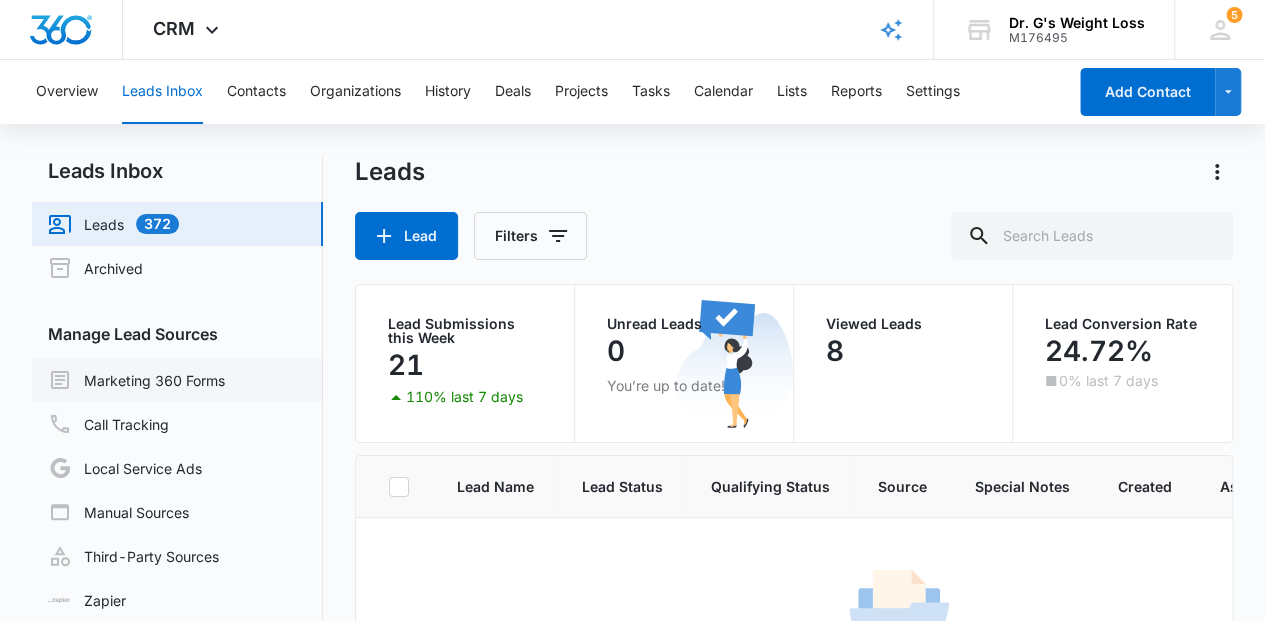 click on "Marketing 360 Forms" at bounding box center (136, 380) 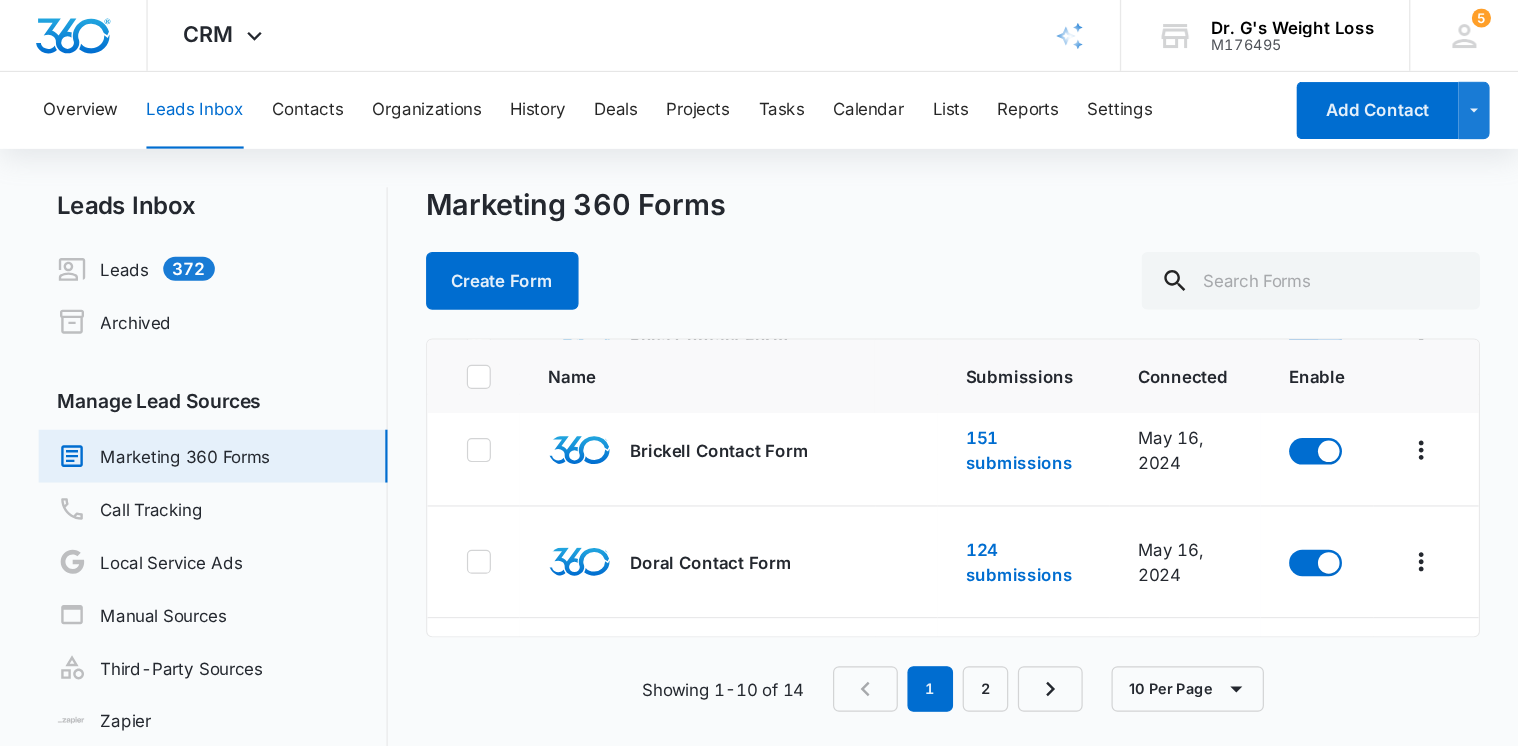 scroll, scrollTop: 209, scrollLeft: 0, axis: vertical 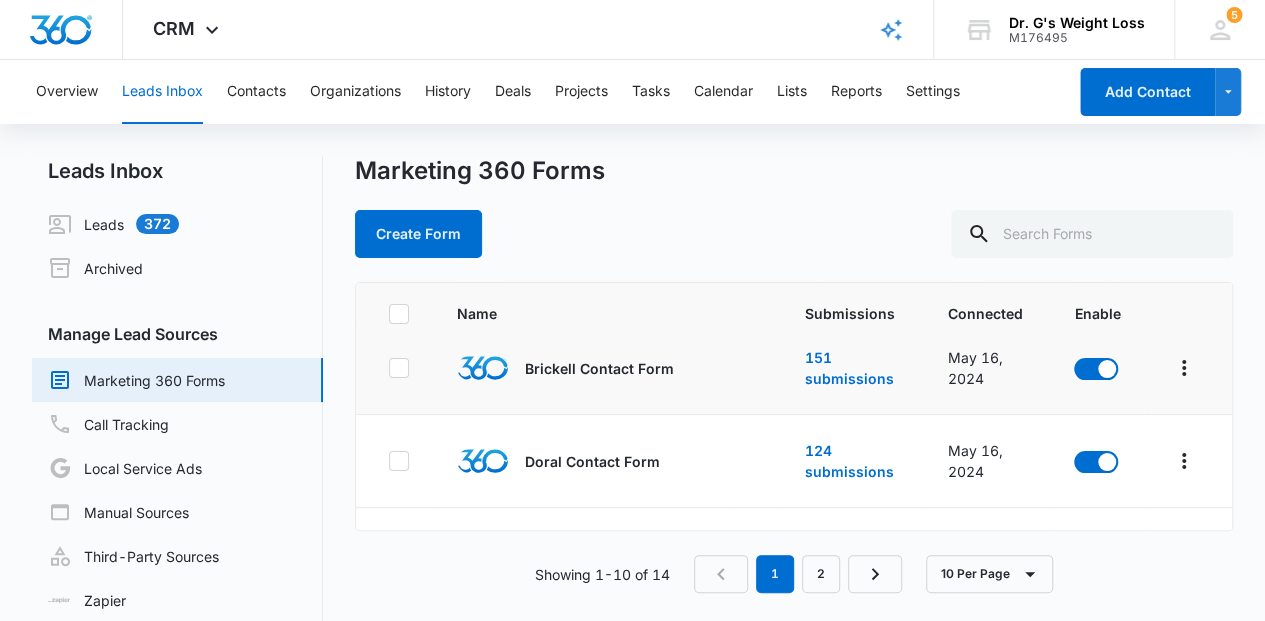 click on "Brickell Contact Form" at bounding box center (599, 368) 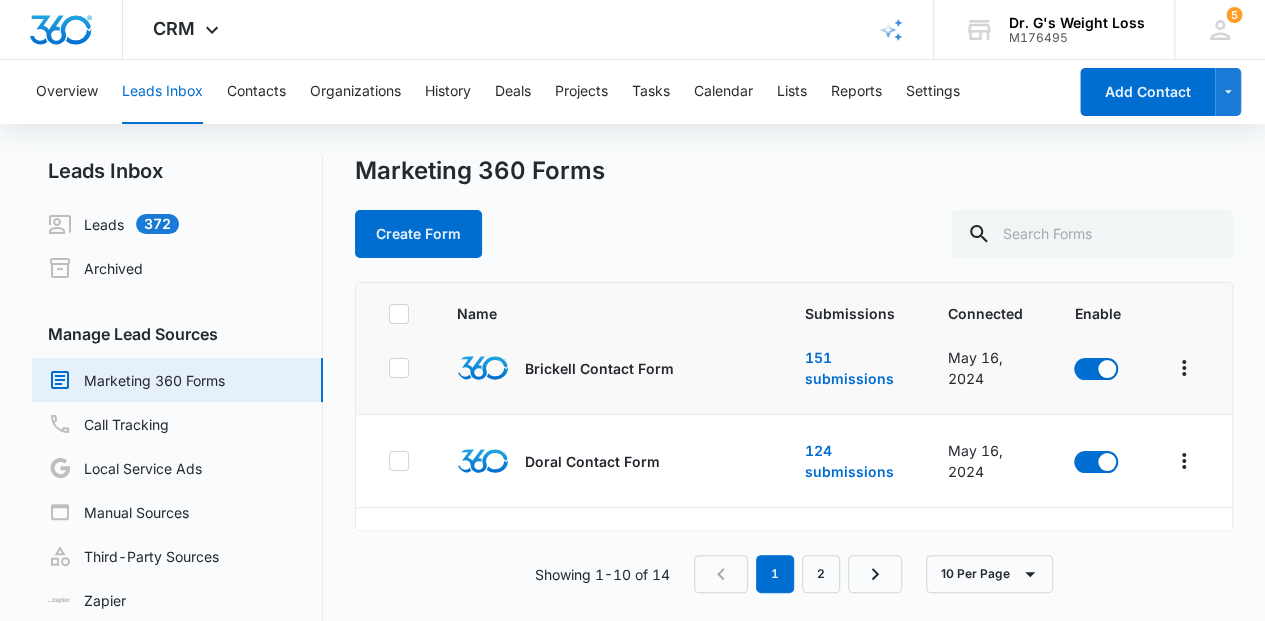 click on "Brickell Contact Form" at bounding box center [599, 368] 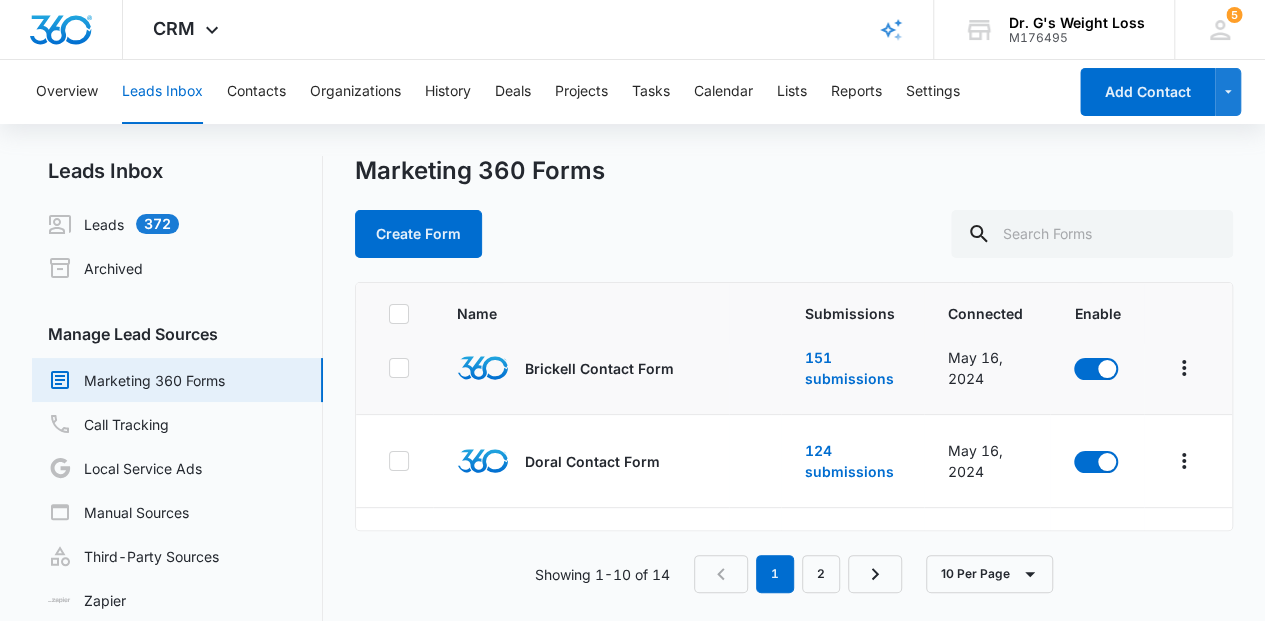 click 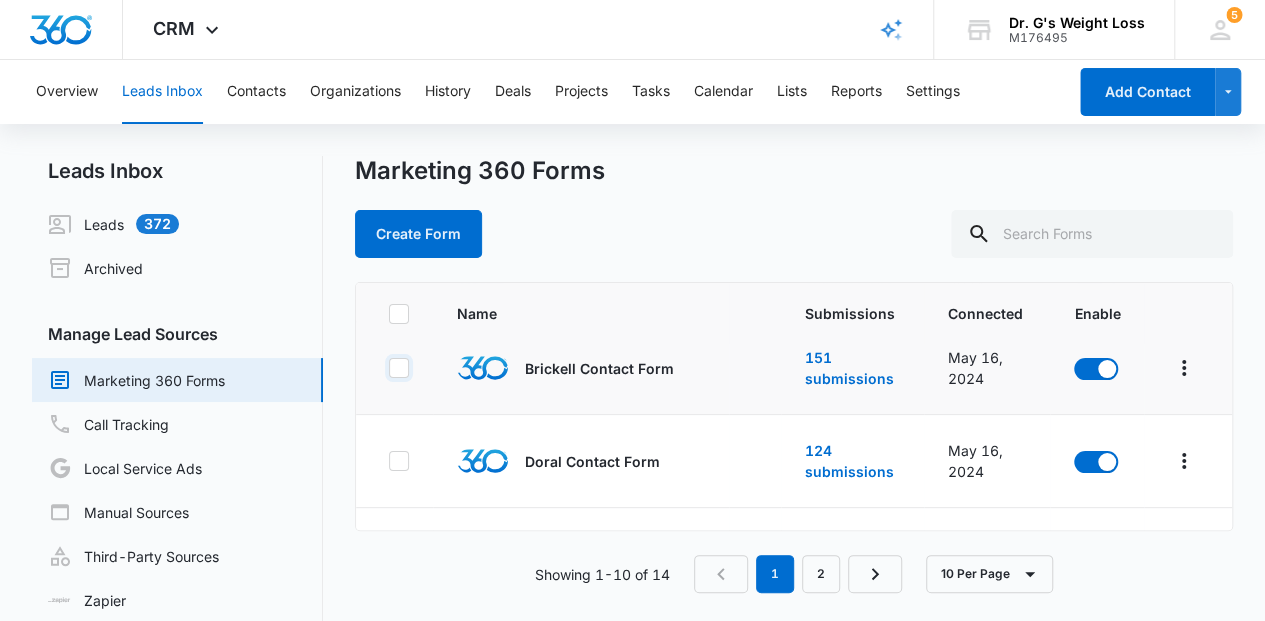 click at bounding box center [388, 368] 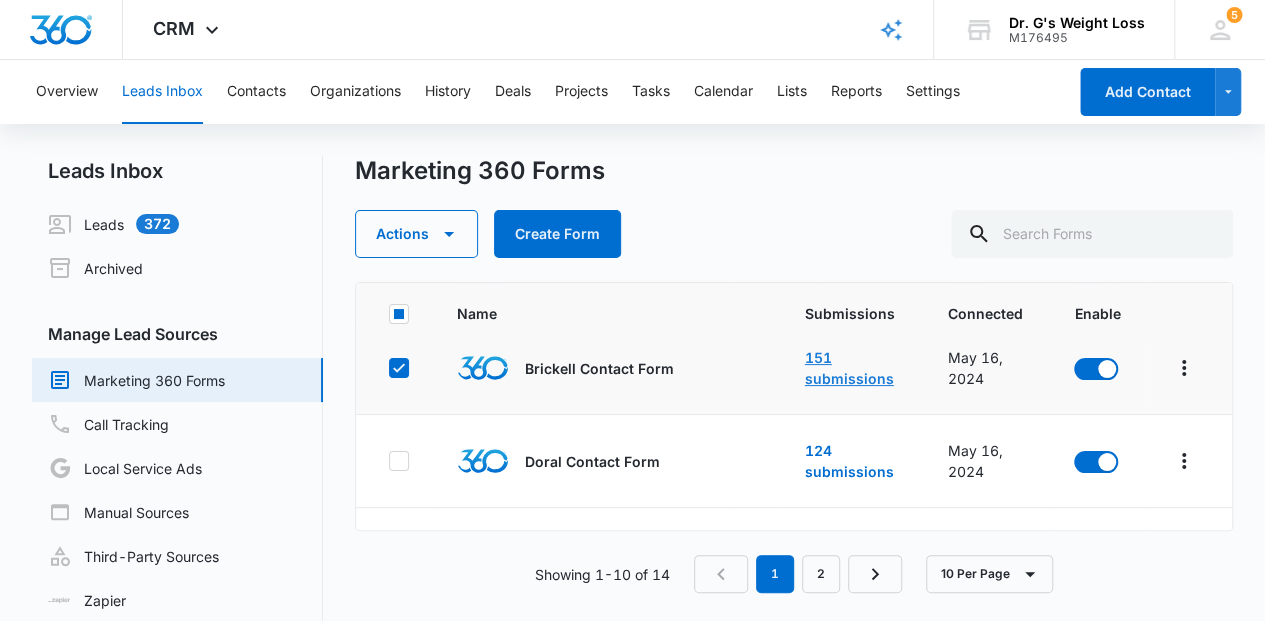 click on "151 submissions" at bounding box center (849, 368) 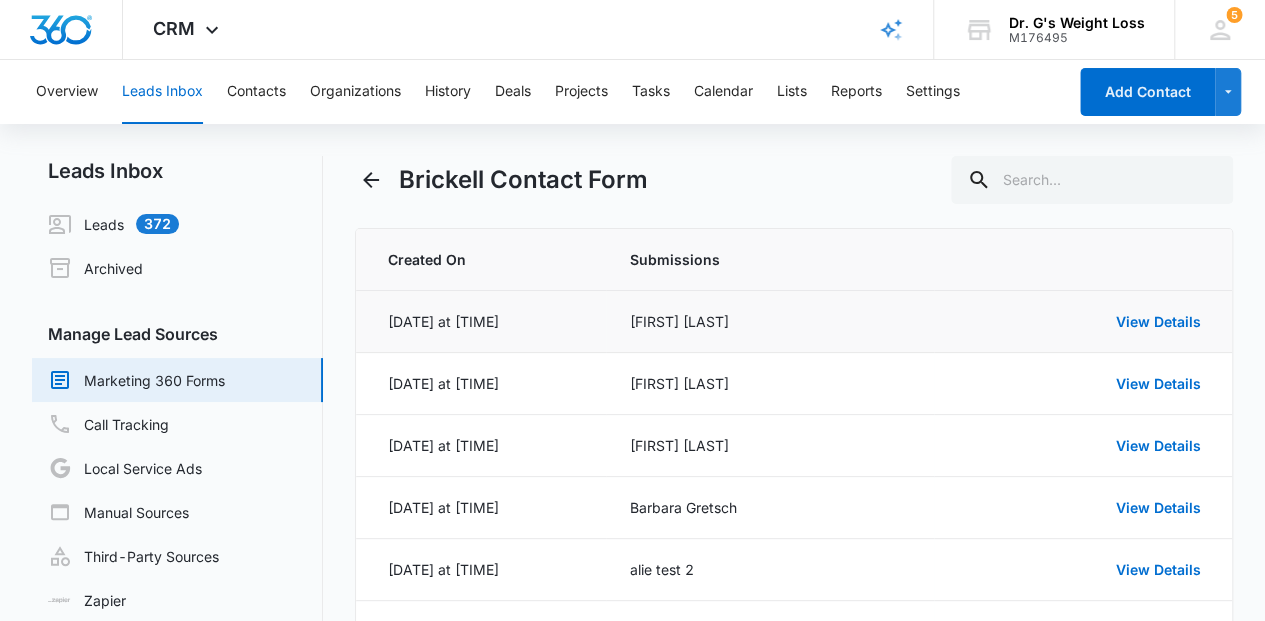 click on "[FIRST] [LAST]" at bounding box center [770, 321] 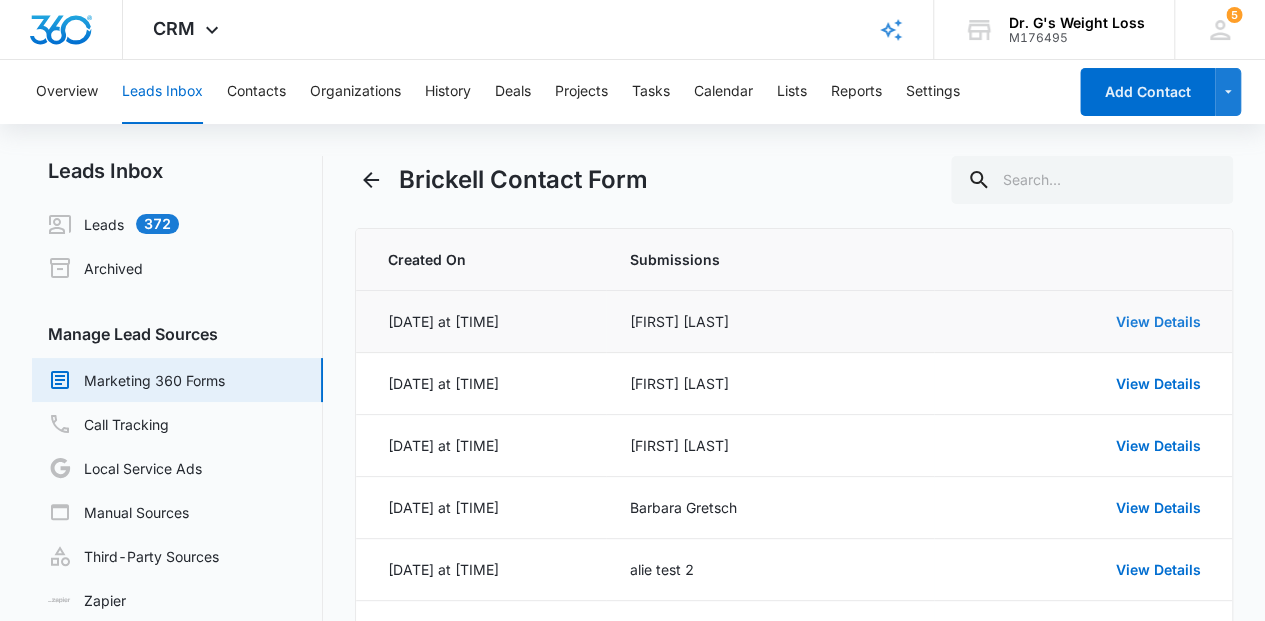click on "View Details" at bounding box center (1157, 321) 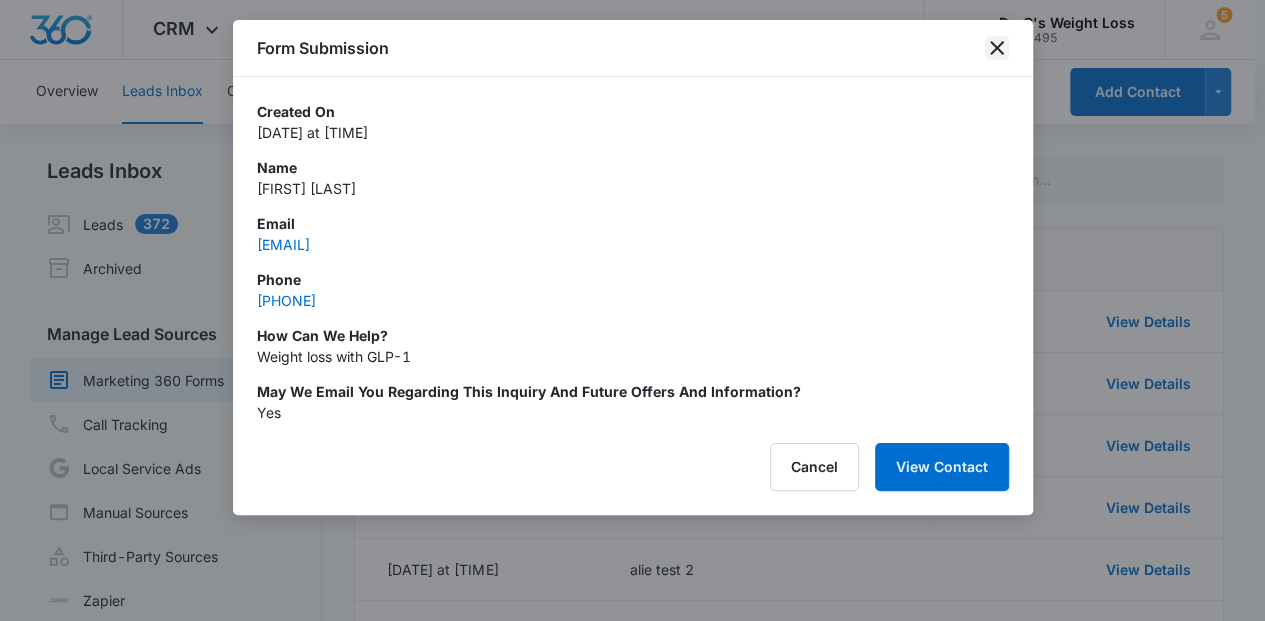 click 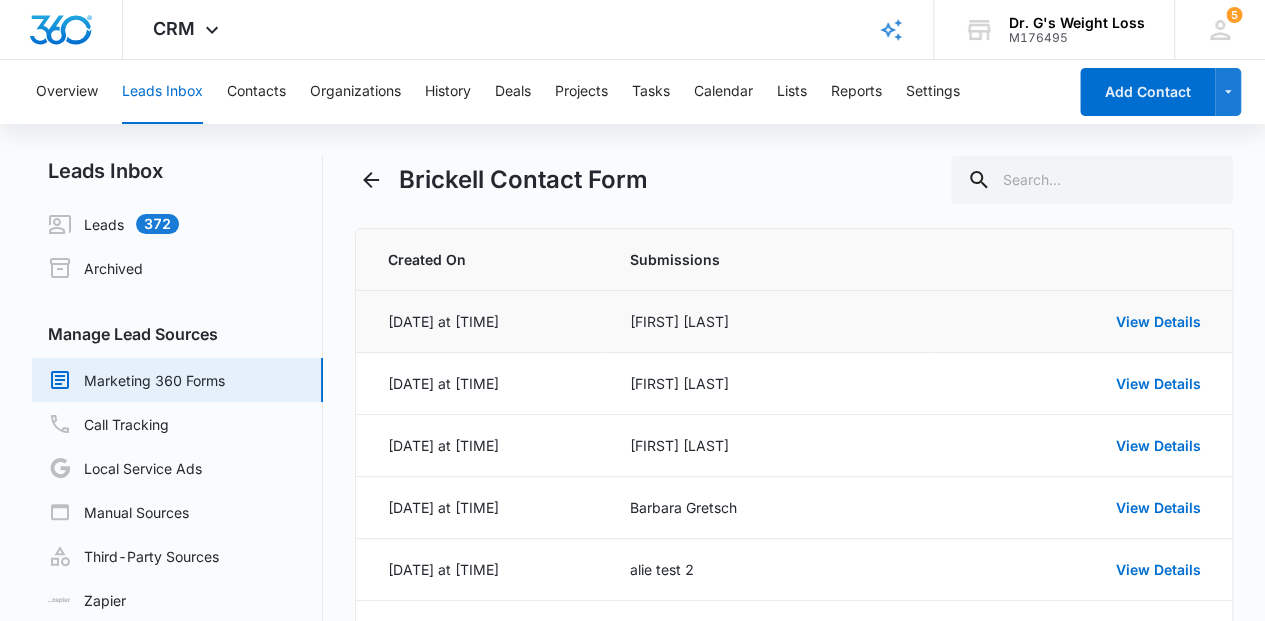 click on "[FIRST] [LAST]" at bounding box center [770, 321] 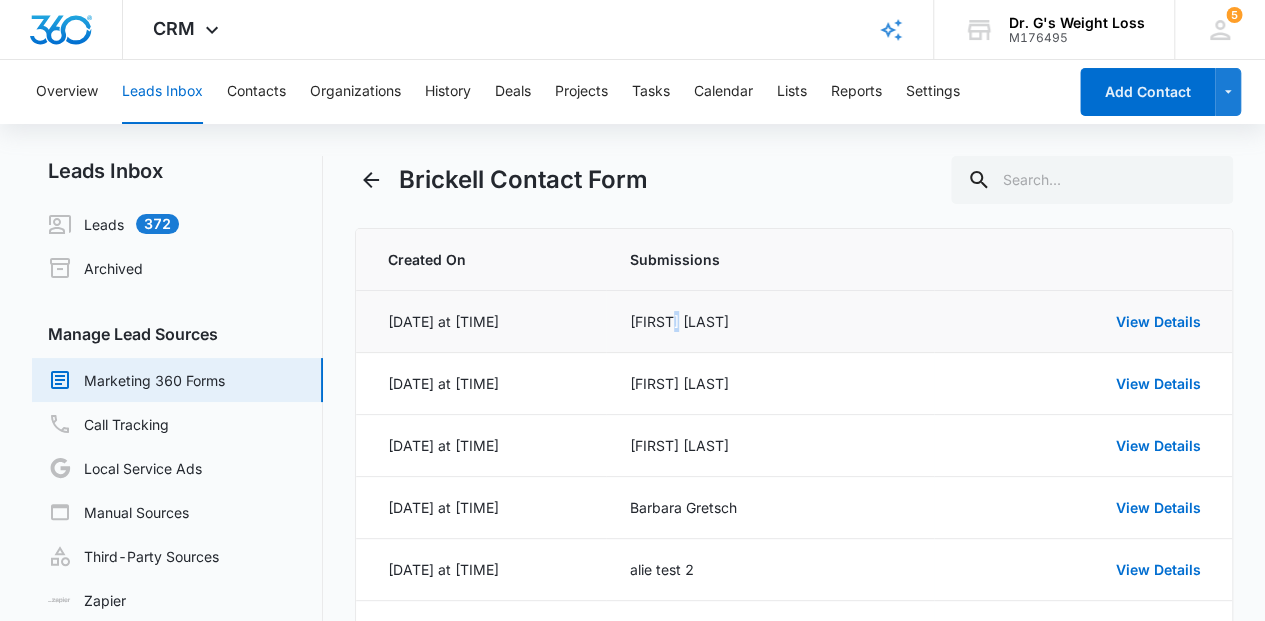 click on "[FIRST] [LAST]" at bounding box center [770, 321] 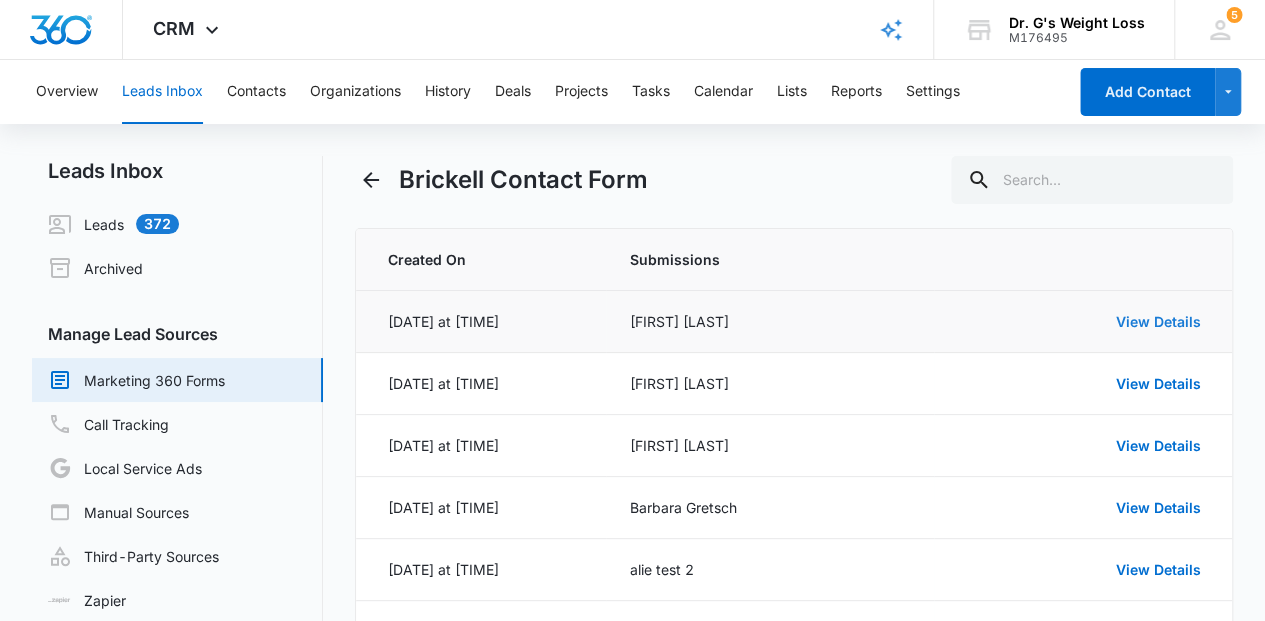 click on "View Details" at bounding box center (1157, 321) 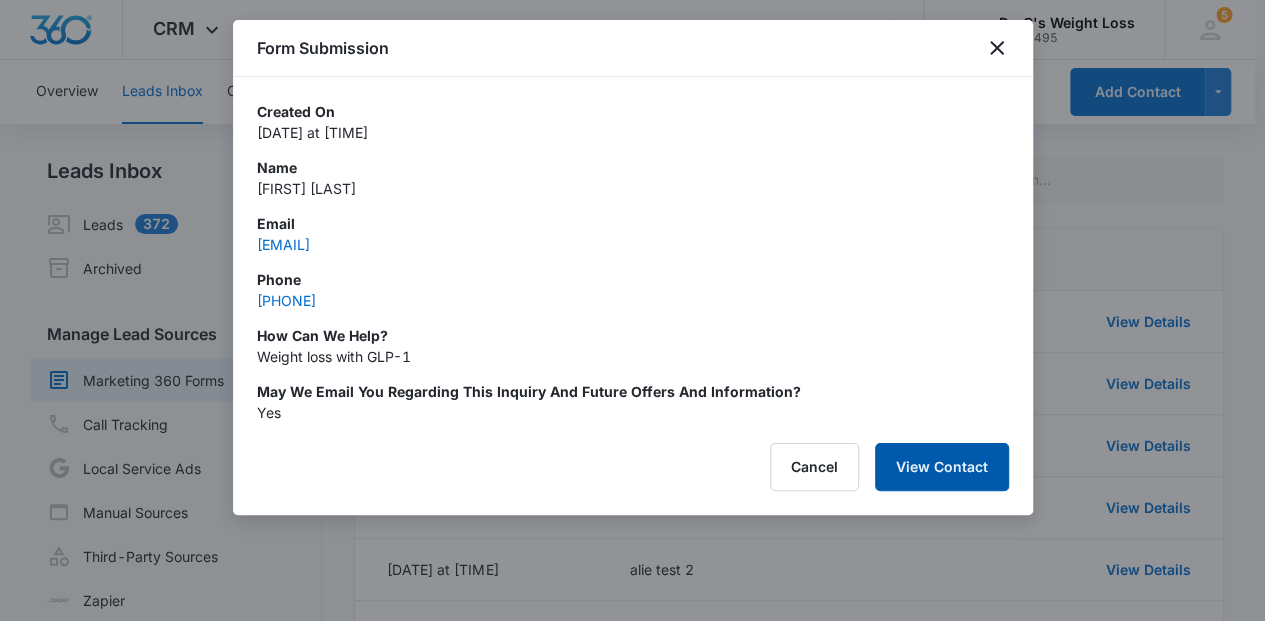 click on "View Contact" at bounding box center [942, 467] 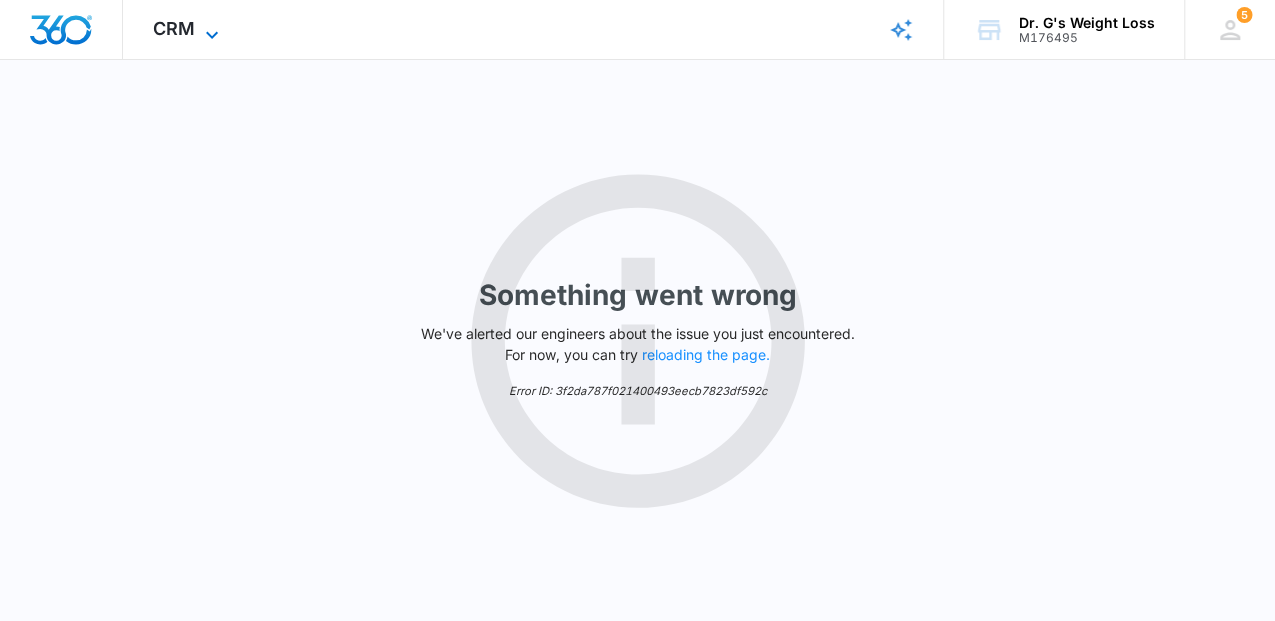 click on "CRM" at bounding box center [174, 28] 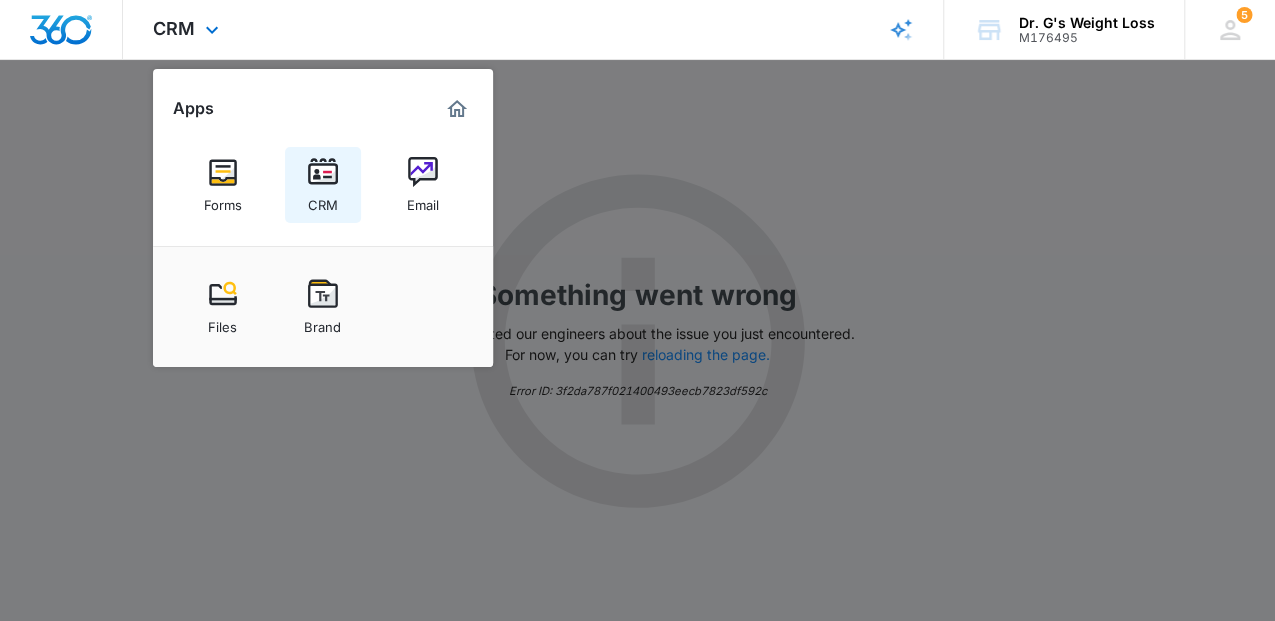 click on "CRM" at bounding box center (323, 185) 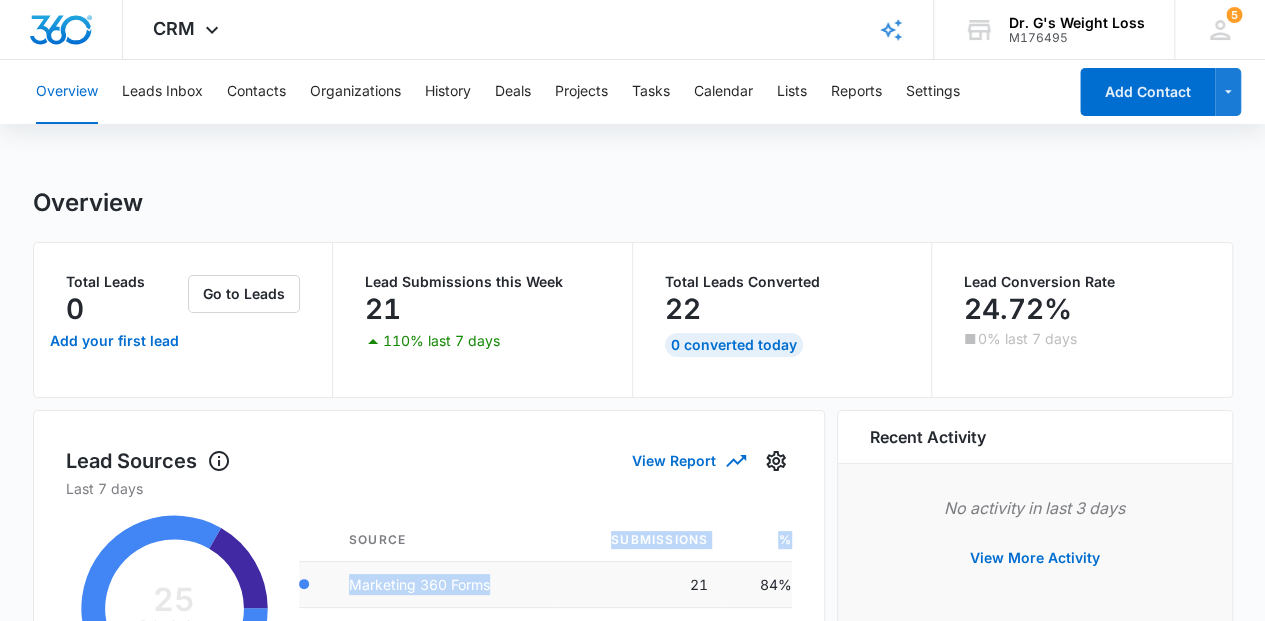 click on "Source Submissions % Marketing 360 Forms 21 84% Call Tracking 4 16% Manual 0 0.1%" at bounding box center (545, 609) 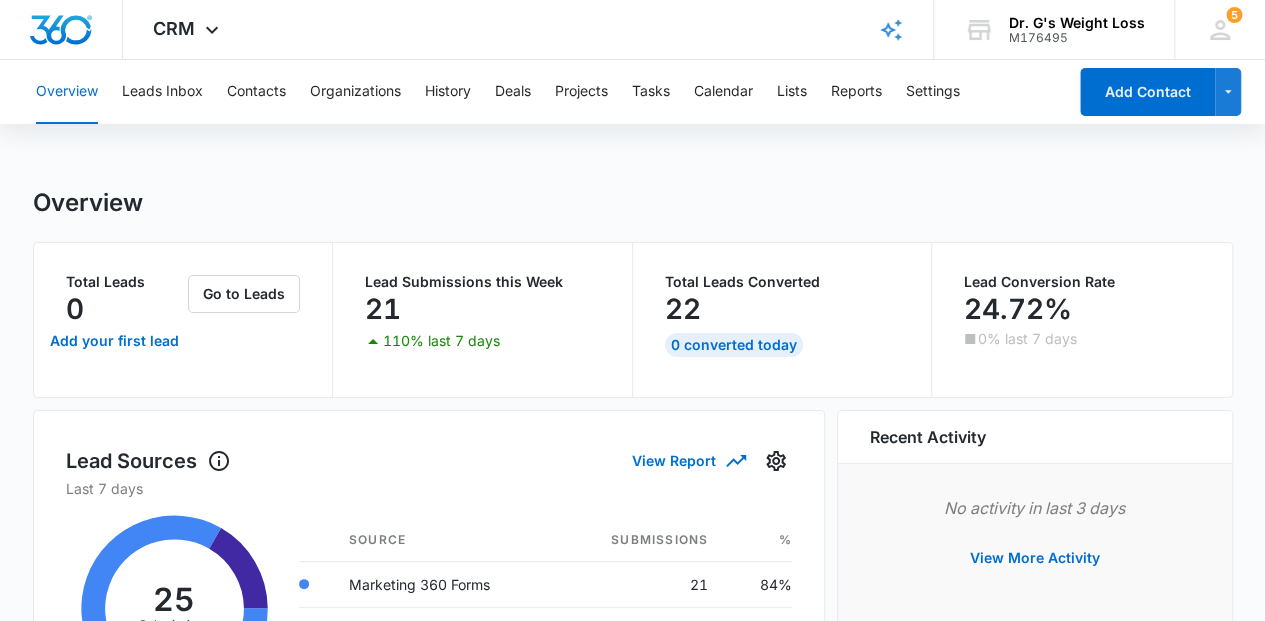 click on "Overview Leads Inbox Contacts Organizations History Deals Projects Tasks Calendar Lists Reports Settings" at bounding box center (545, 92) 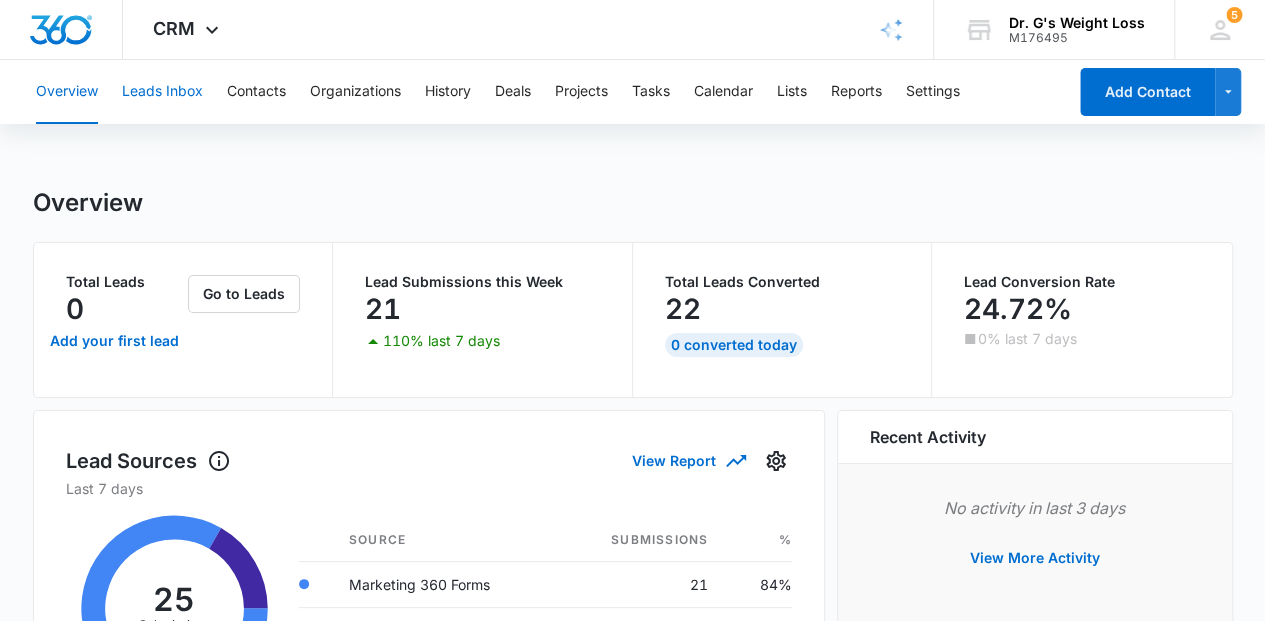 click on "Leads Inbox" at bounding box center (162, 92) 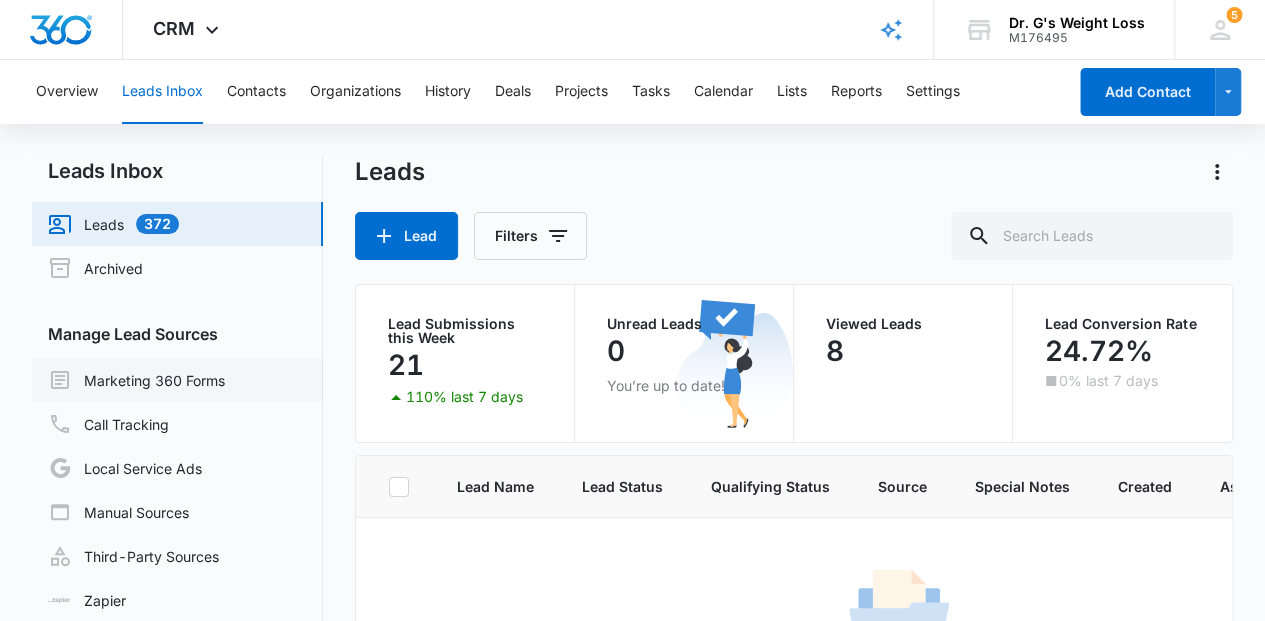 click on "Marketing 360 Forms" at bounding box center [136, 380] 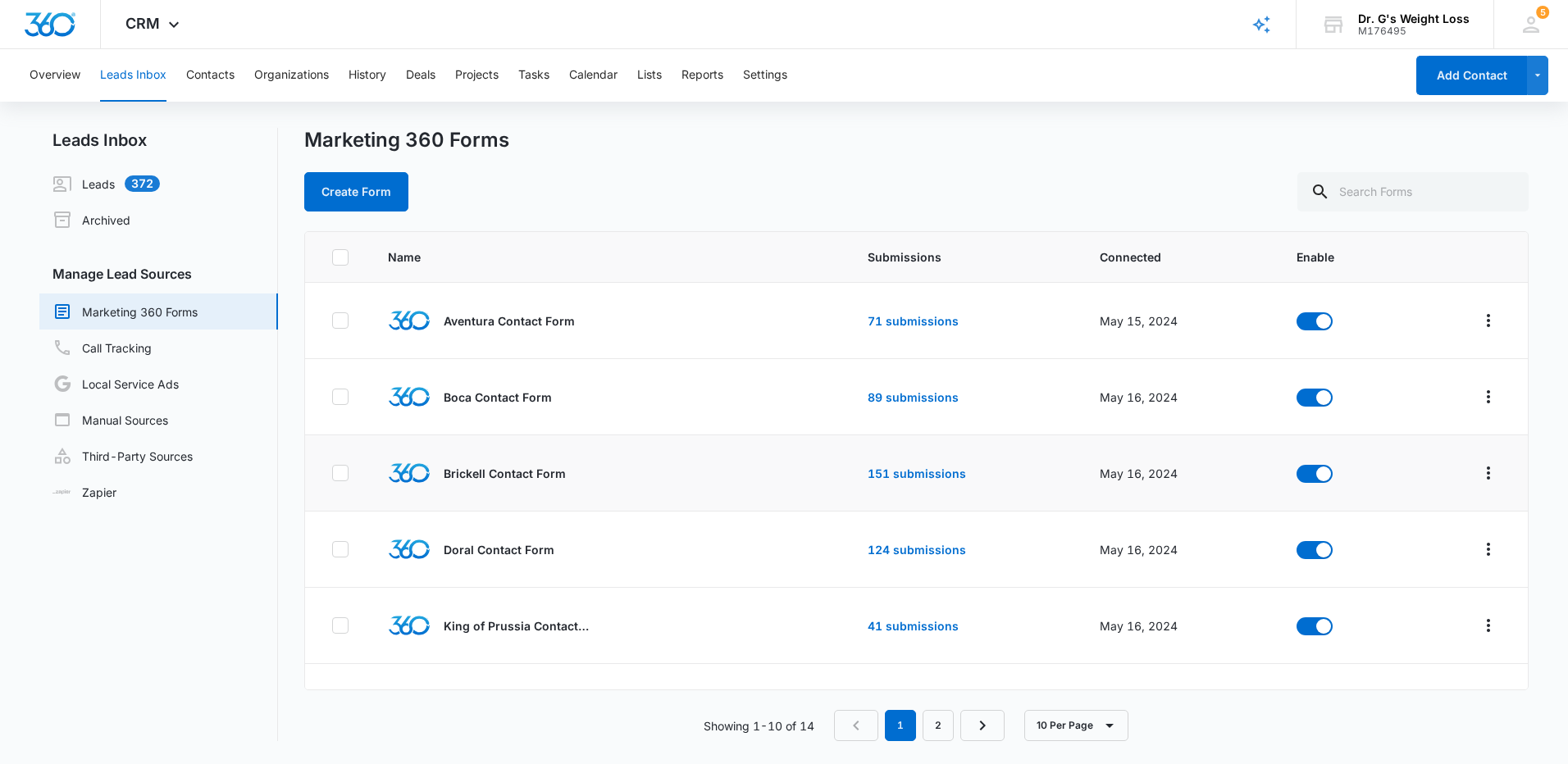 click on "Brickell Contact Form" at bounding box center [504, 473] 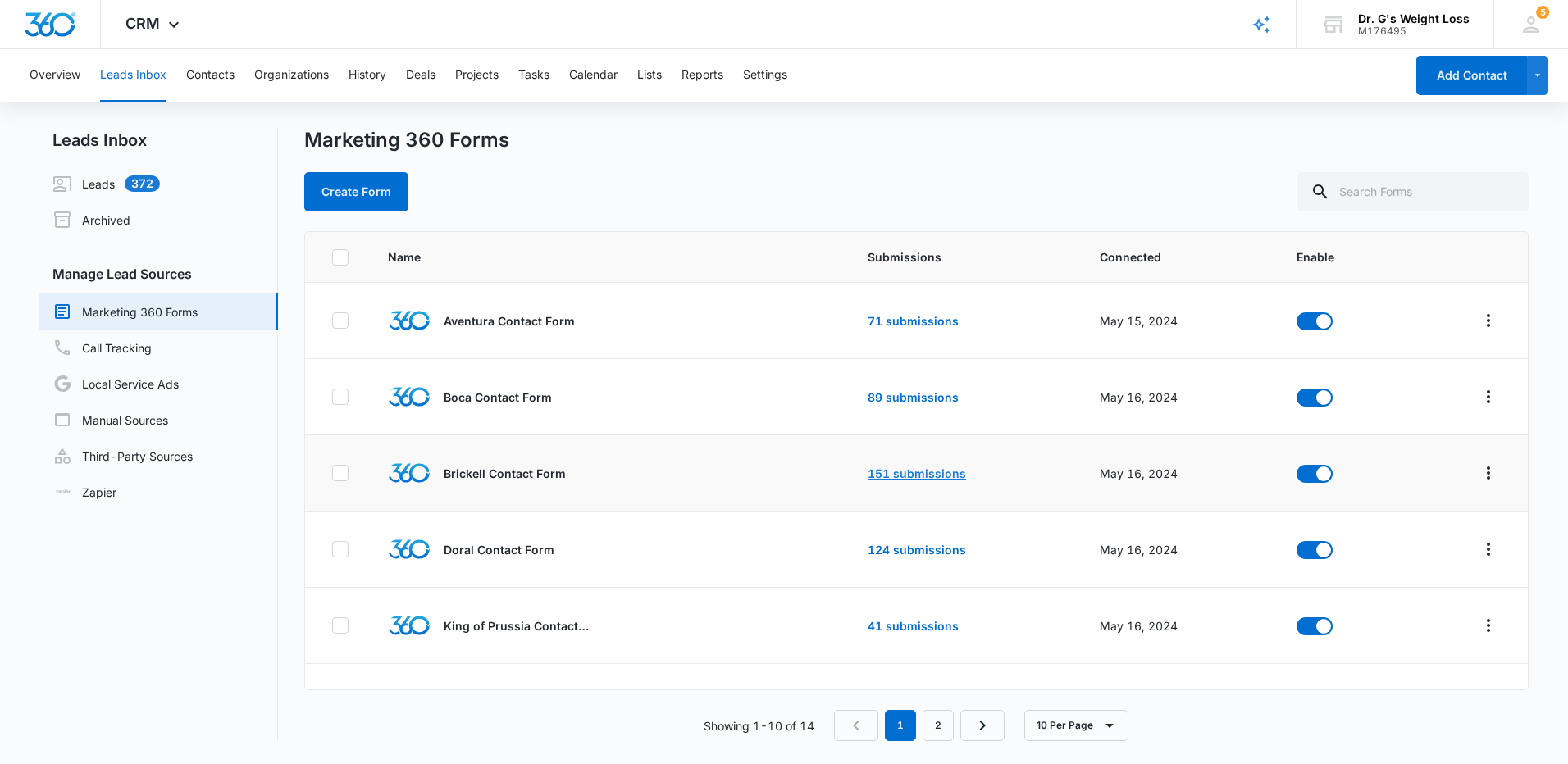 click on "151 submissions" at bounding box center (917, 473) 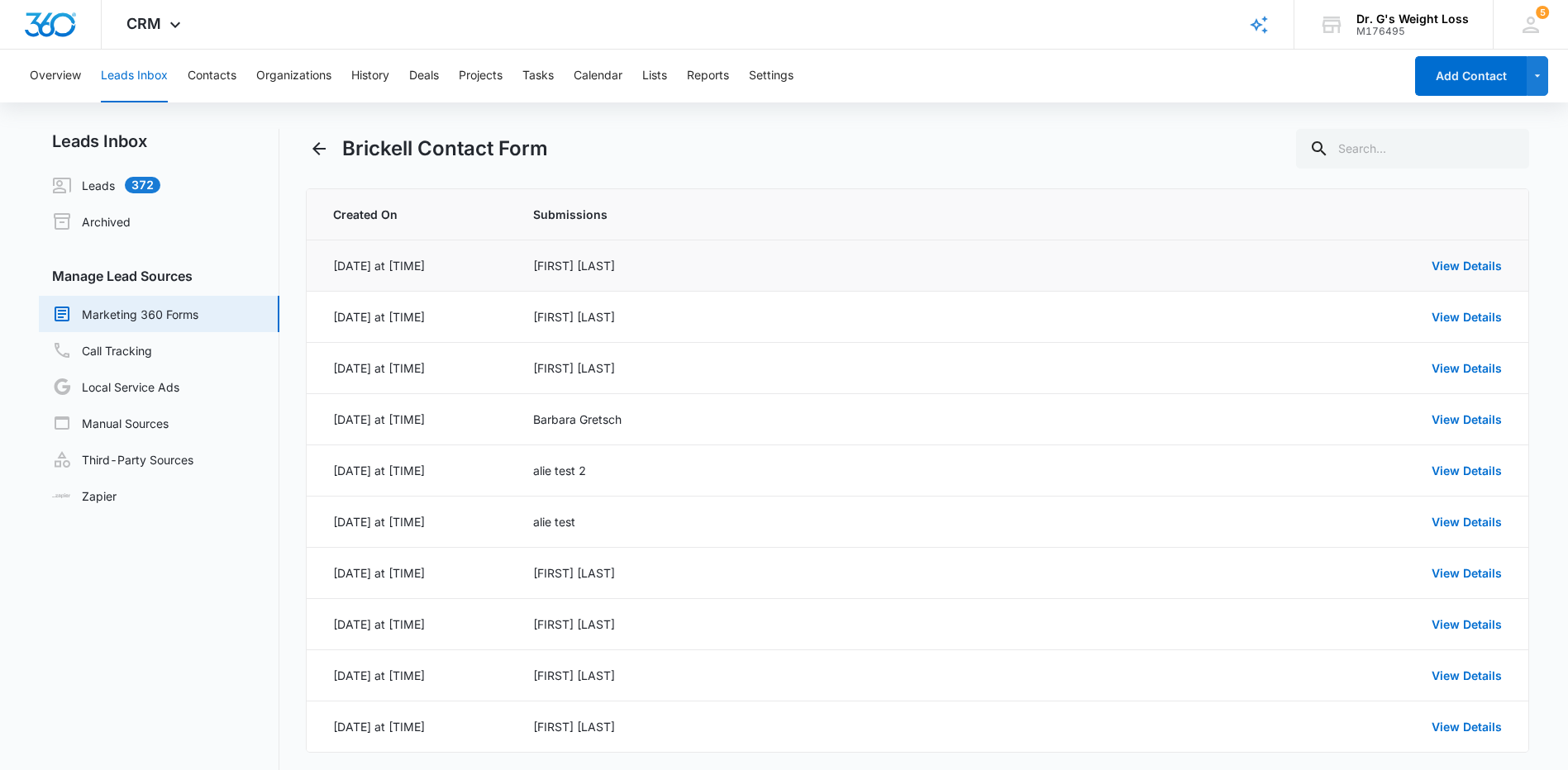 click on "View Details" at bounding box center [1283, 265] 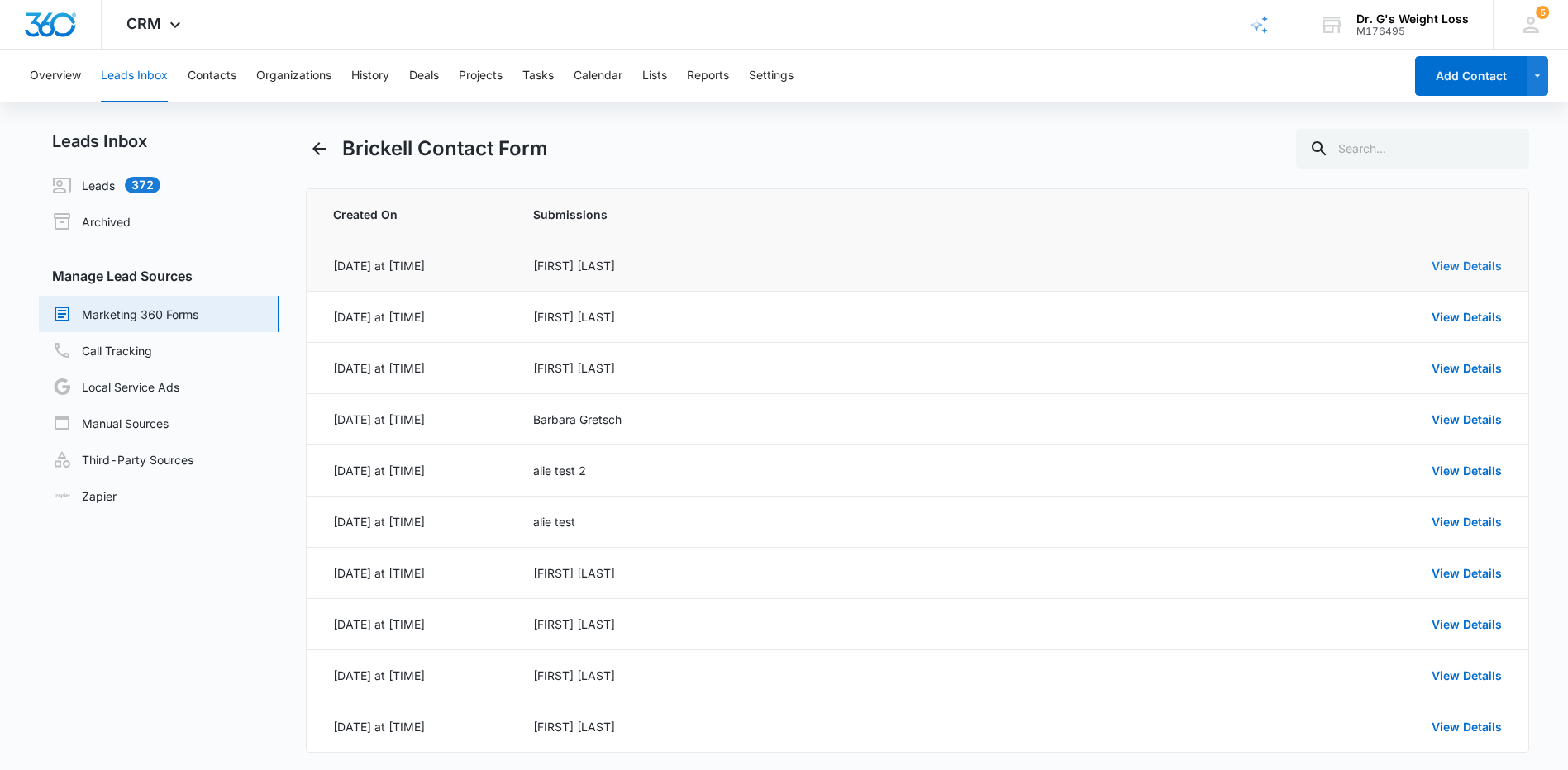 click on "View Details" at bounding box center [1466, 265] 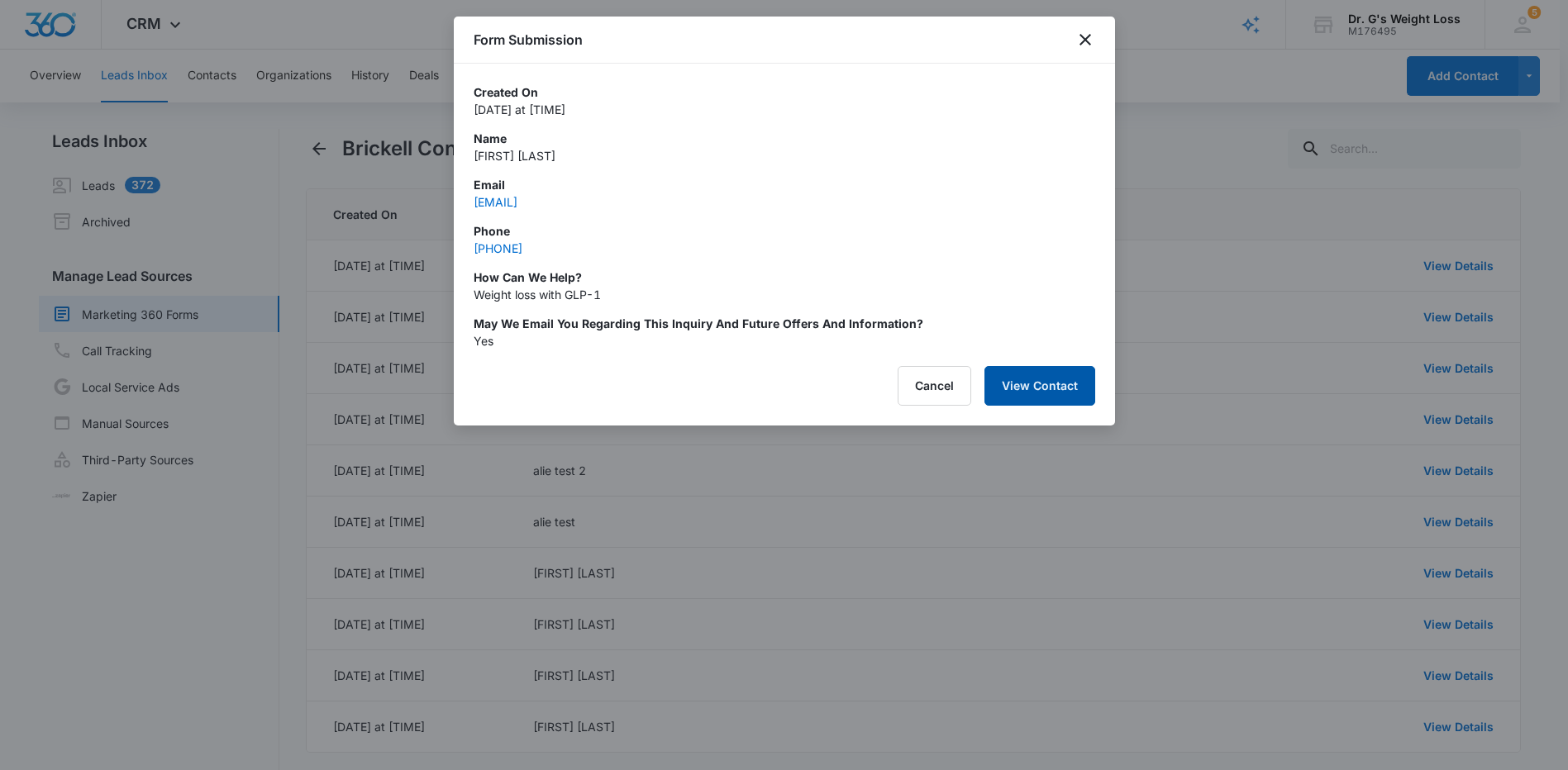click on "View Contact" at bounding box center [1040, 386] 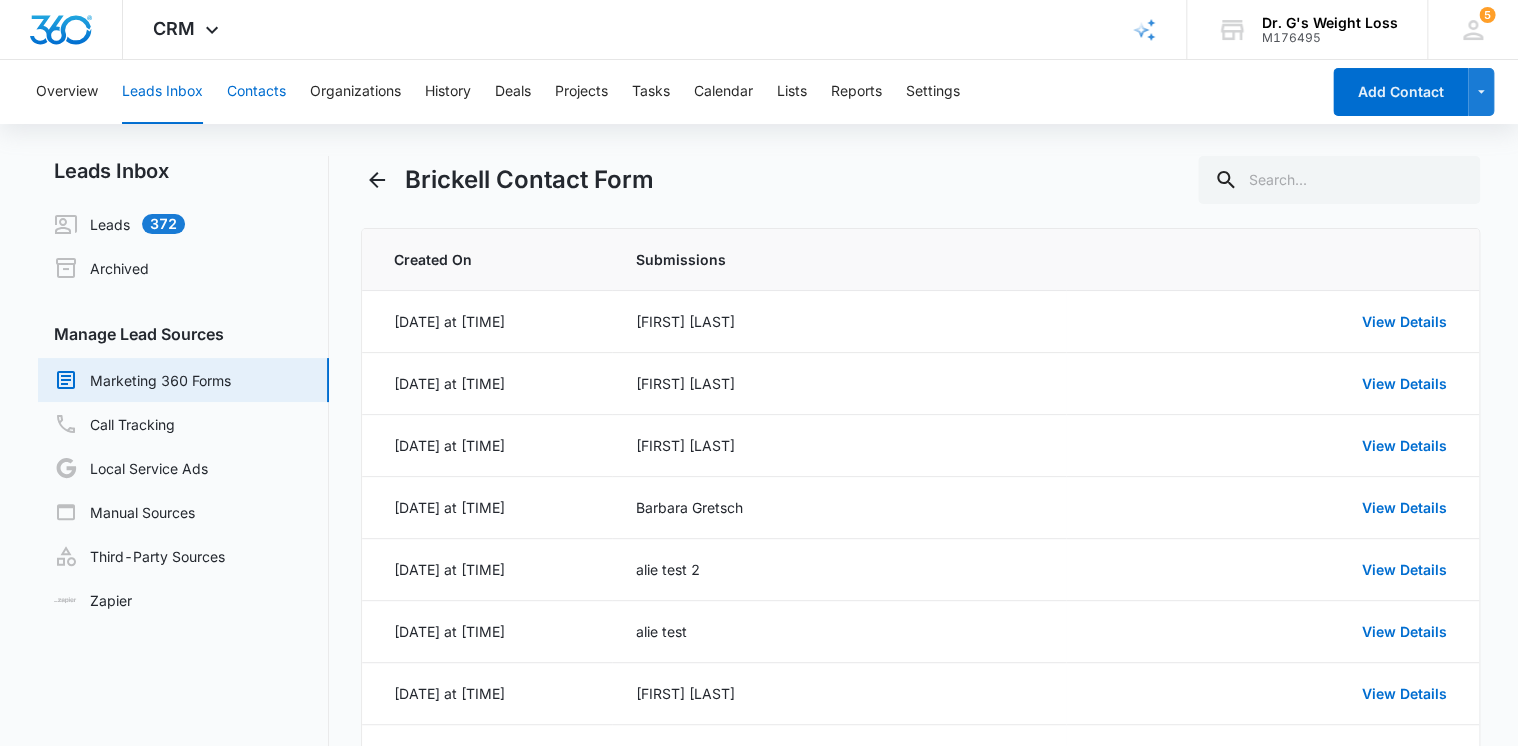 click on "Contacts" at bounding box center [256, 92] 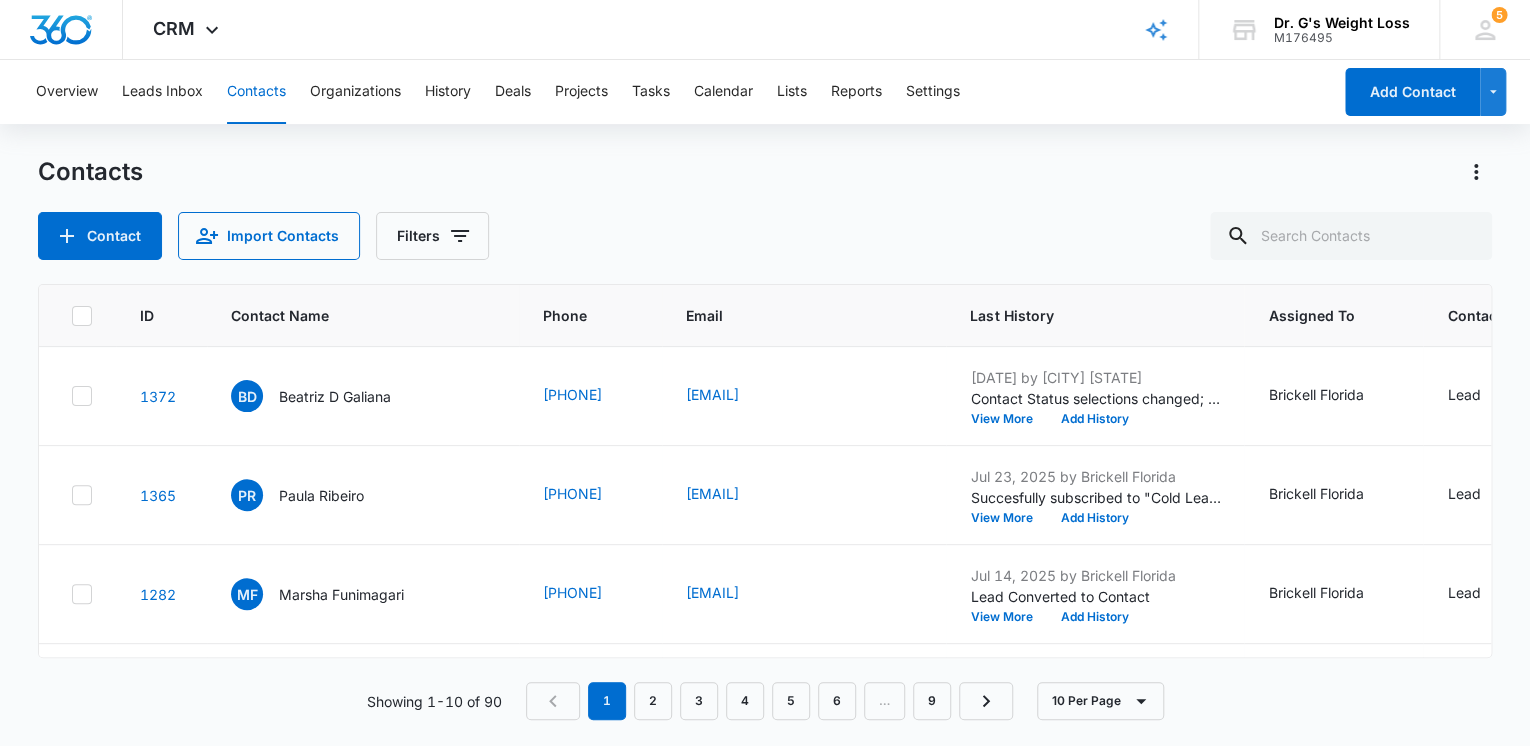click on "1 2 3 4 5 6 … 9" at bounding box center (769, 701) 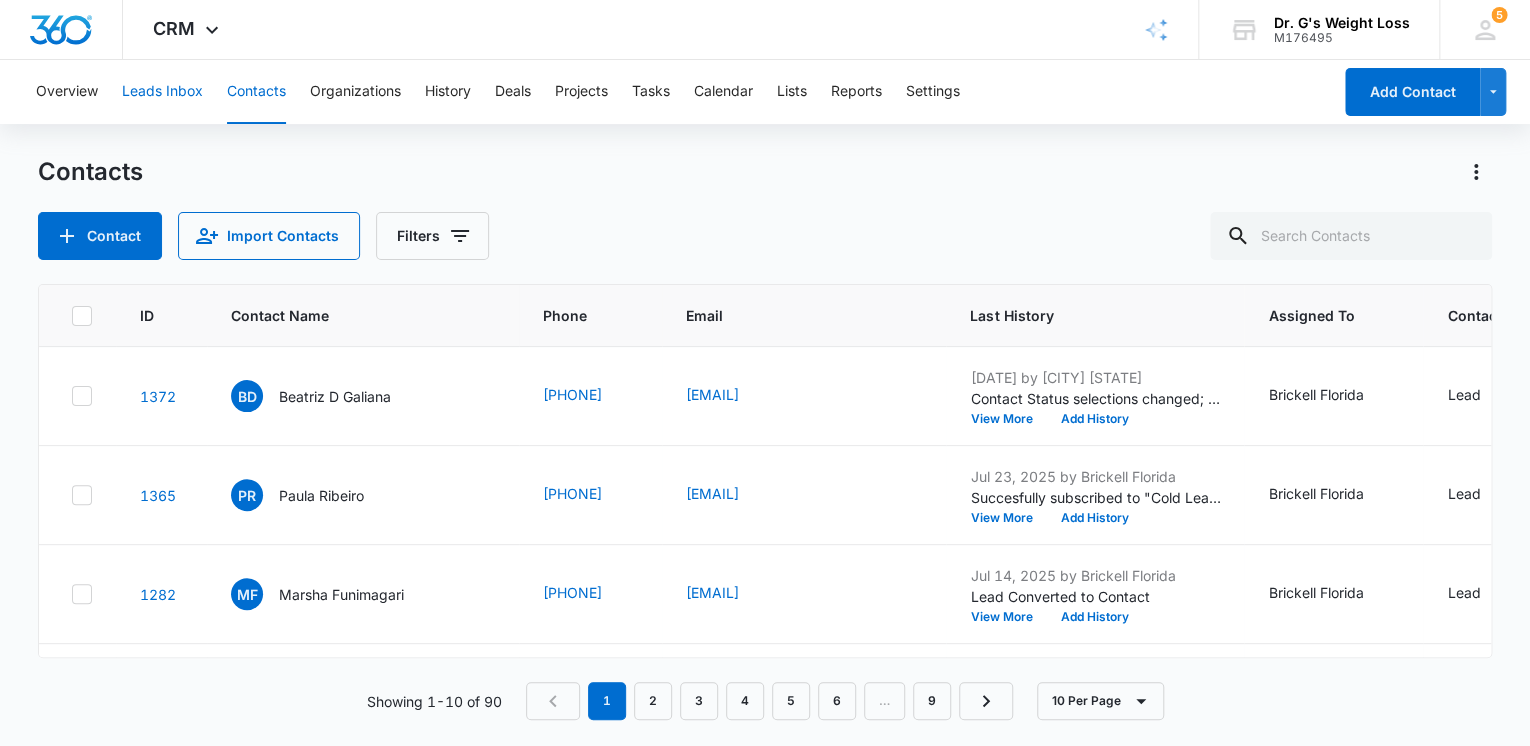 click on "Leads Inbox" at bounding box center (162, 92) 